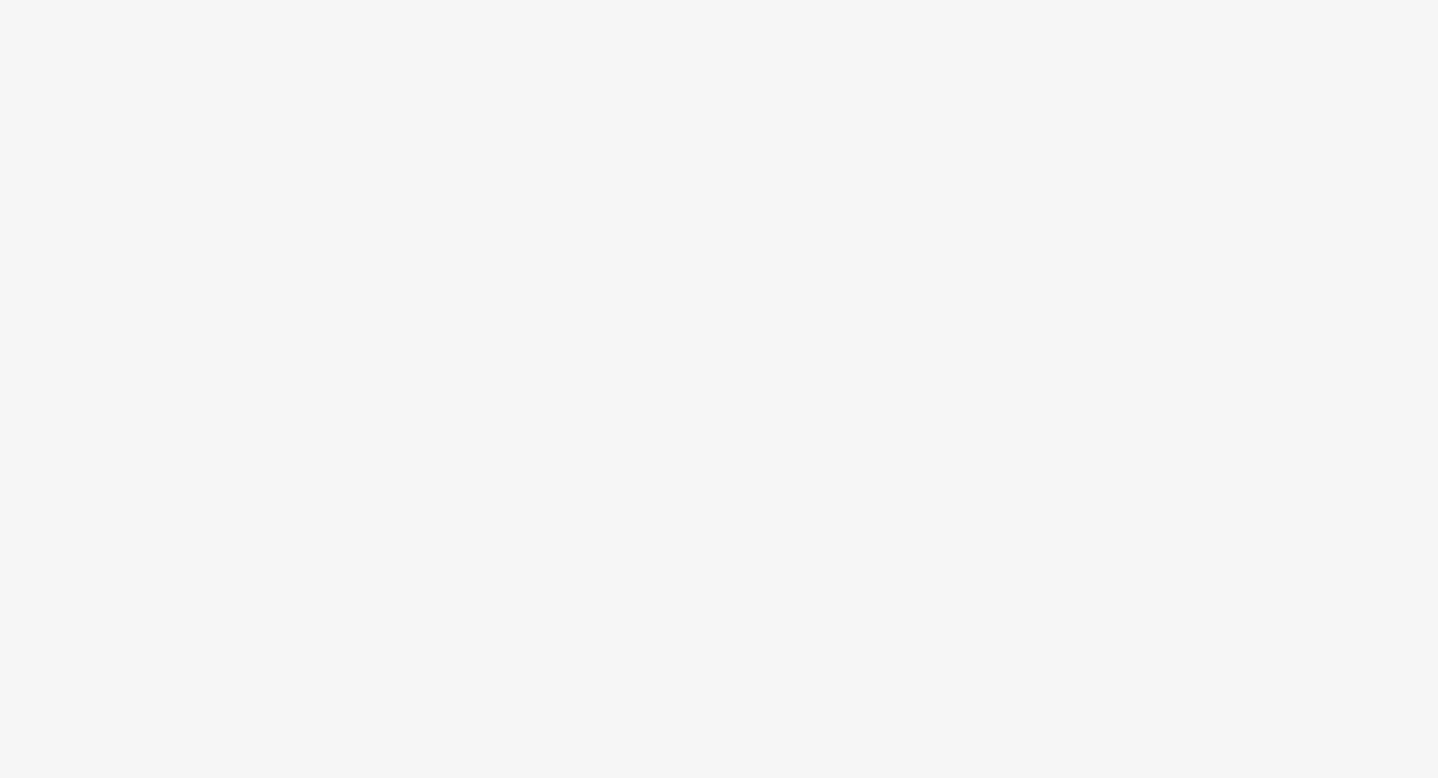scroll, scrollTop: 0, scrollLeft: 0, axis: both 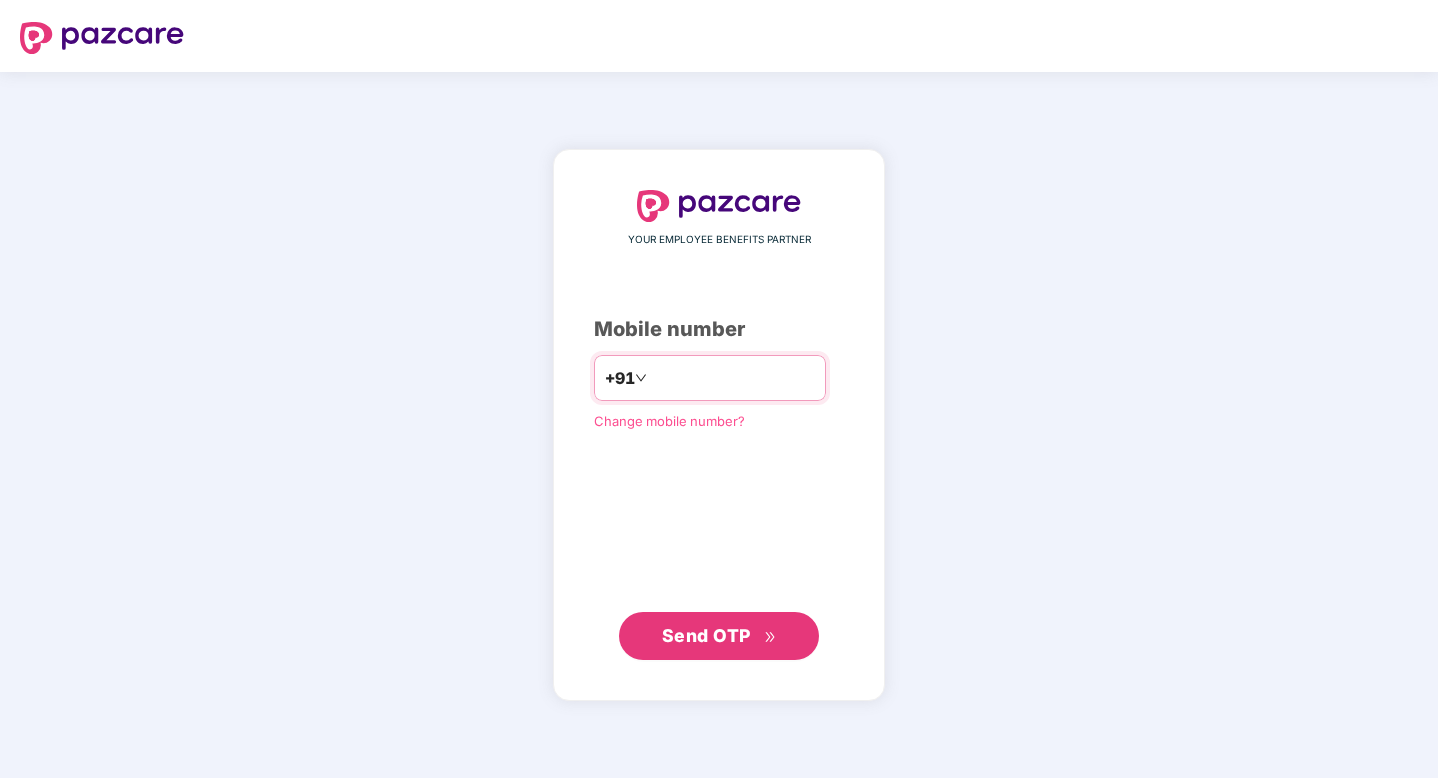 type on "**********" 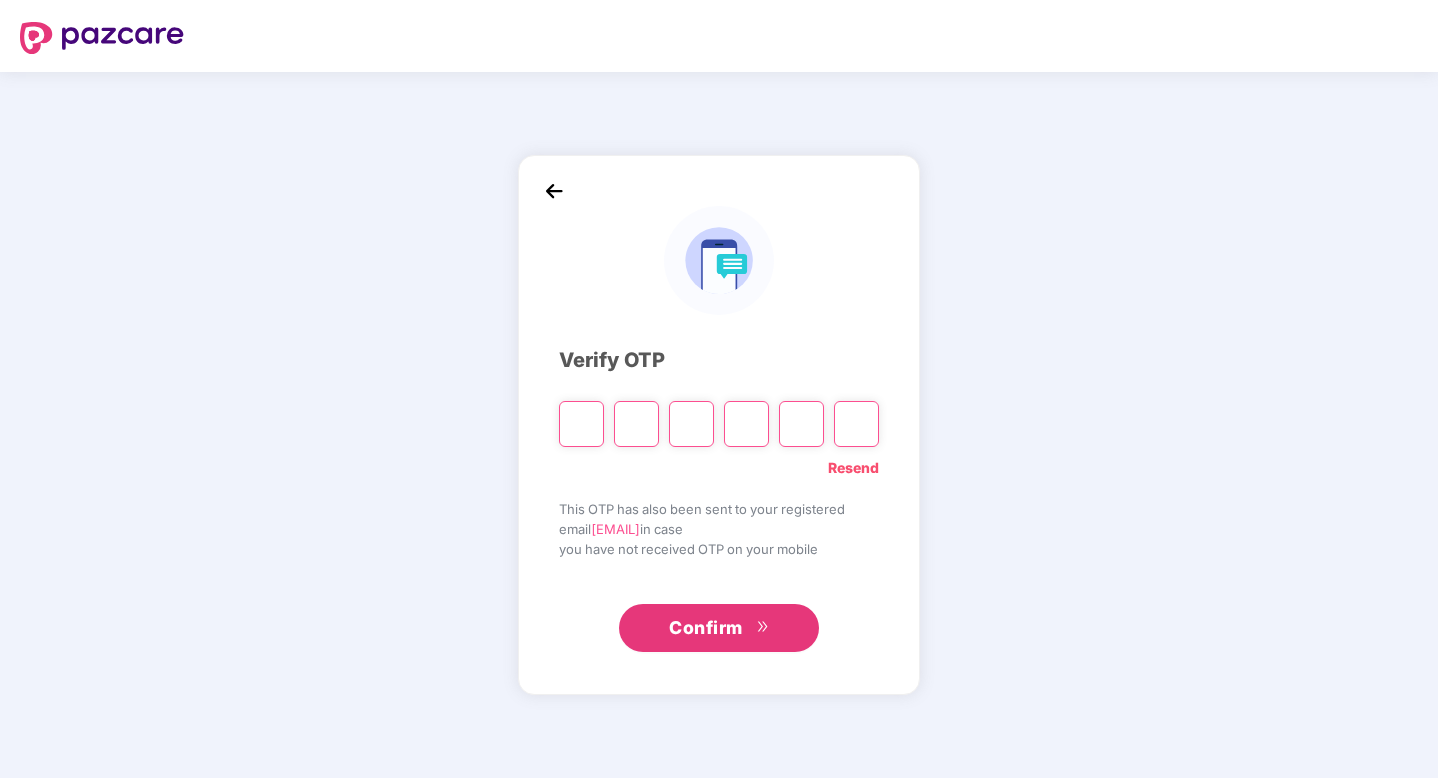 type on "*" 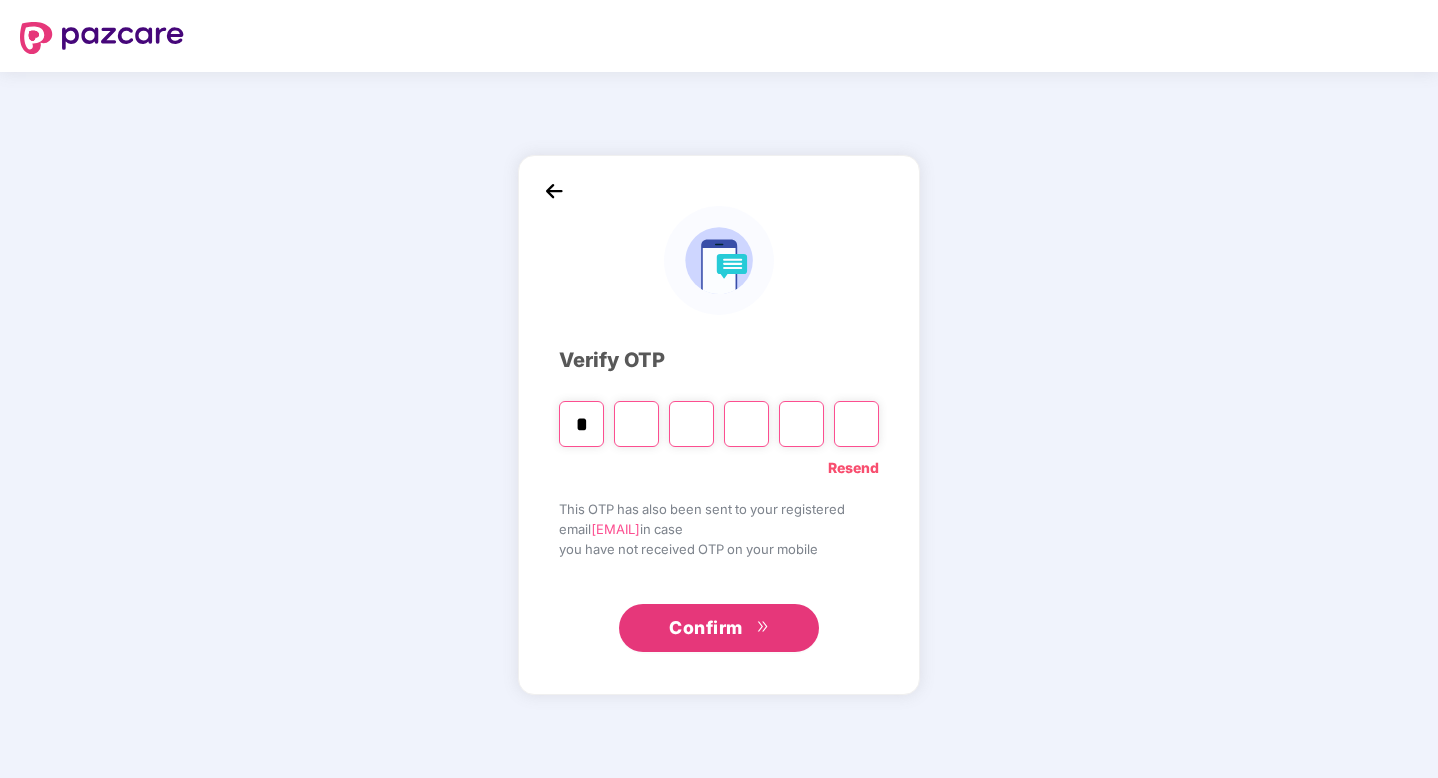 type on "*" 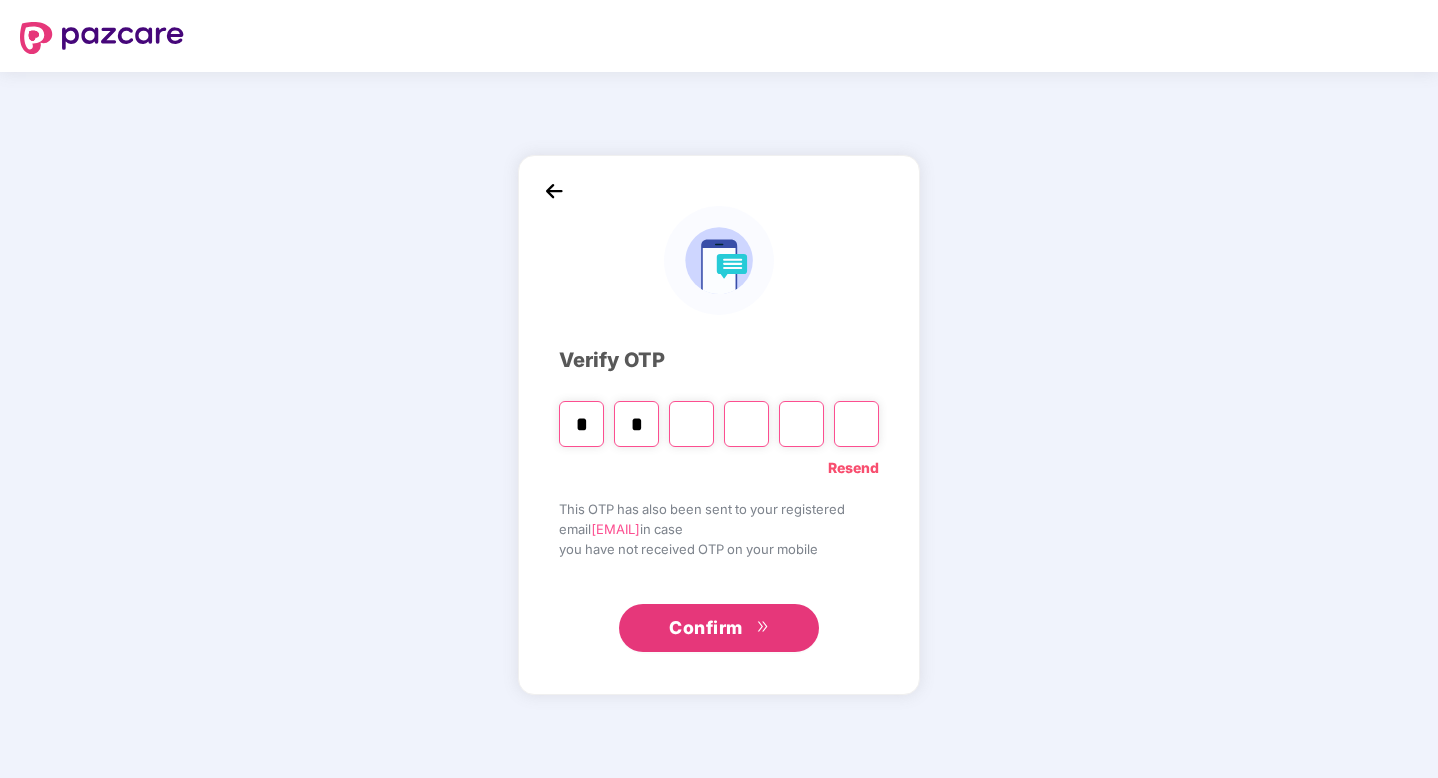 type on "*" 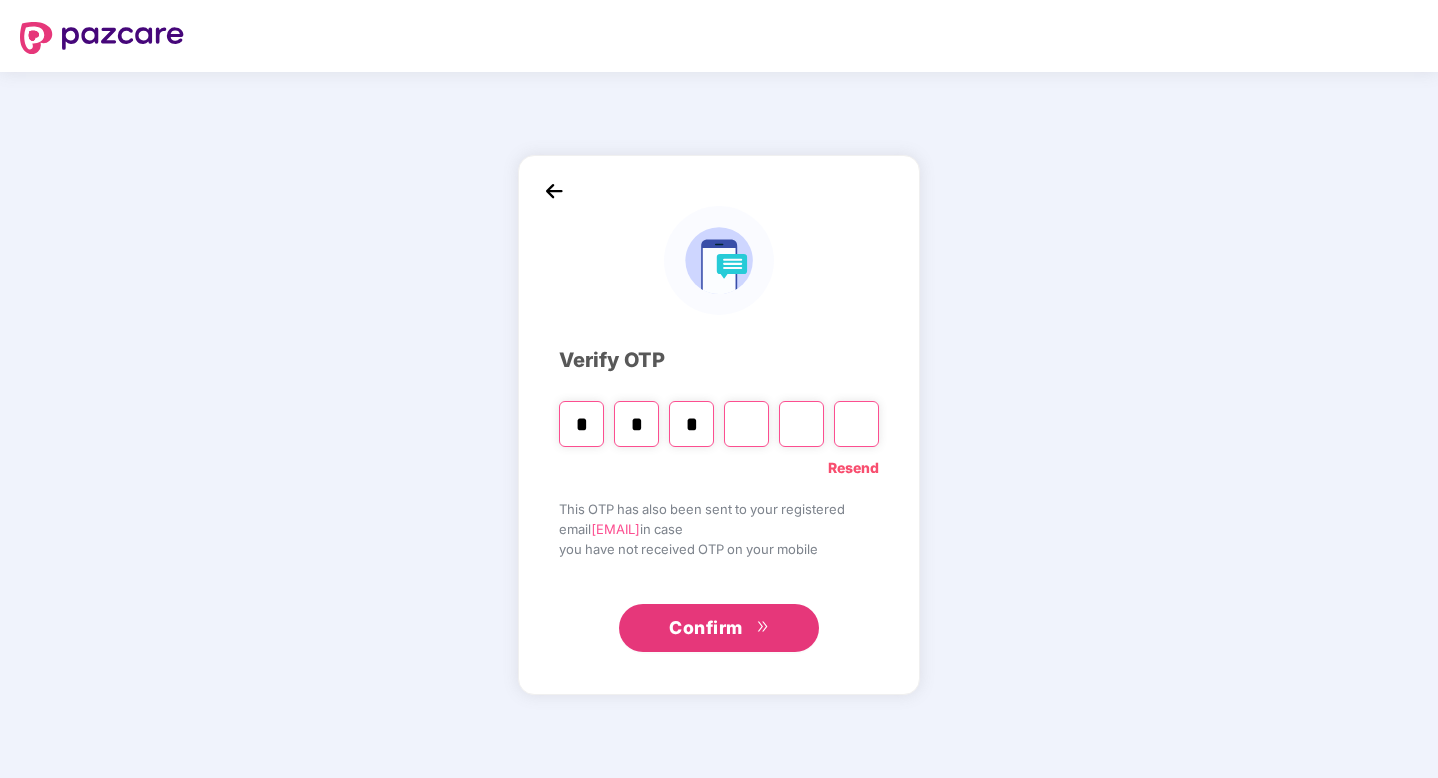 type on "*" 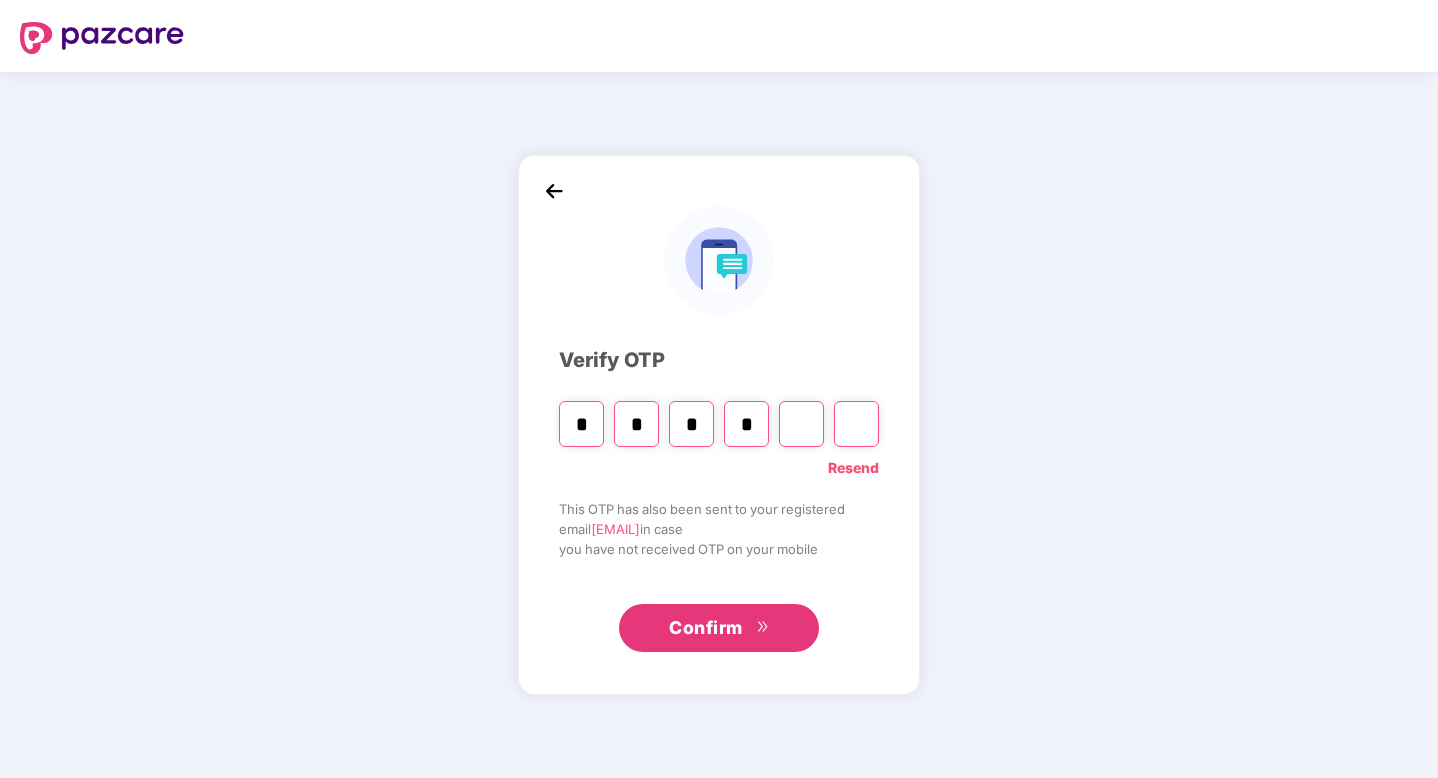 type on "*" 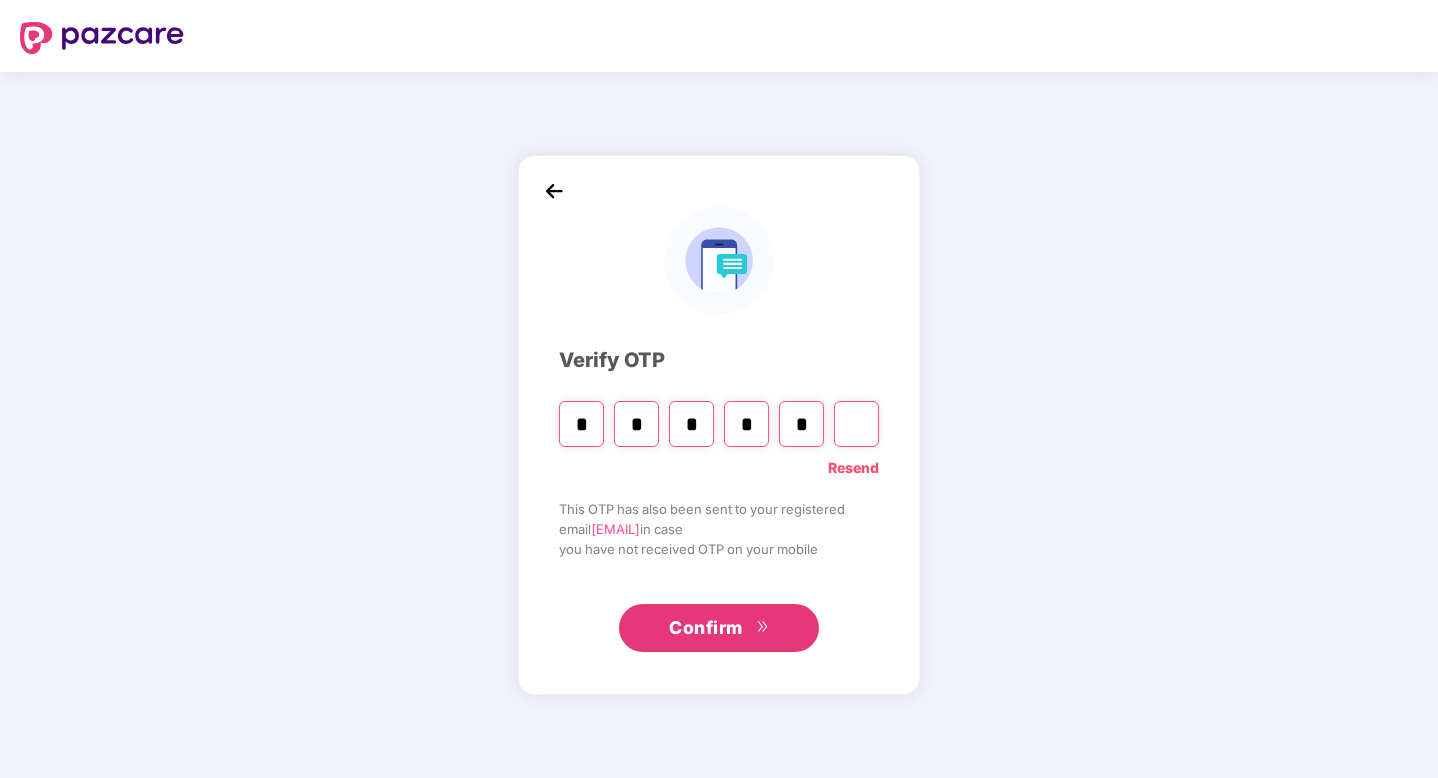 type on "*" 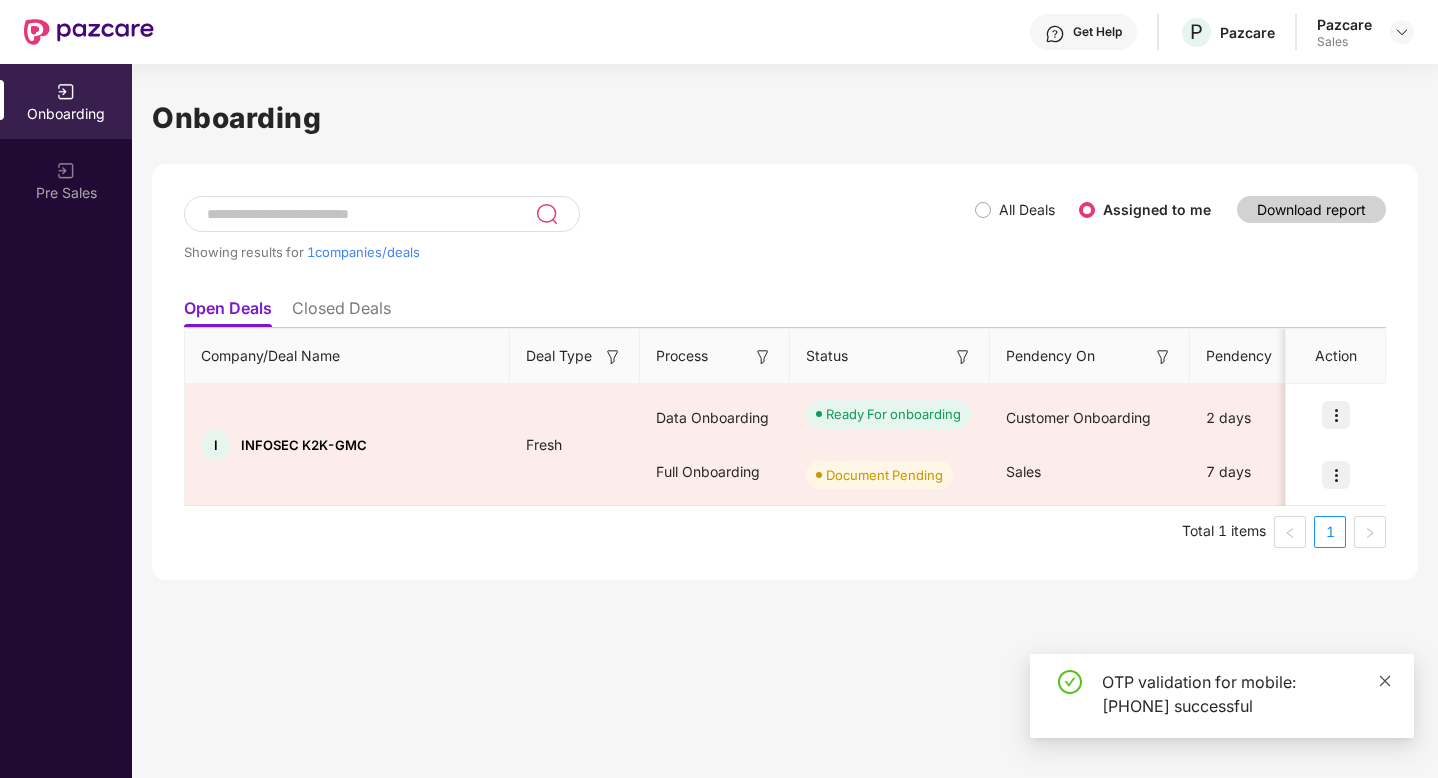 click 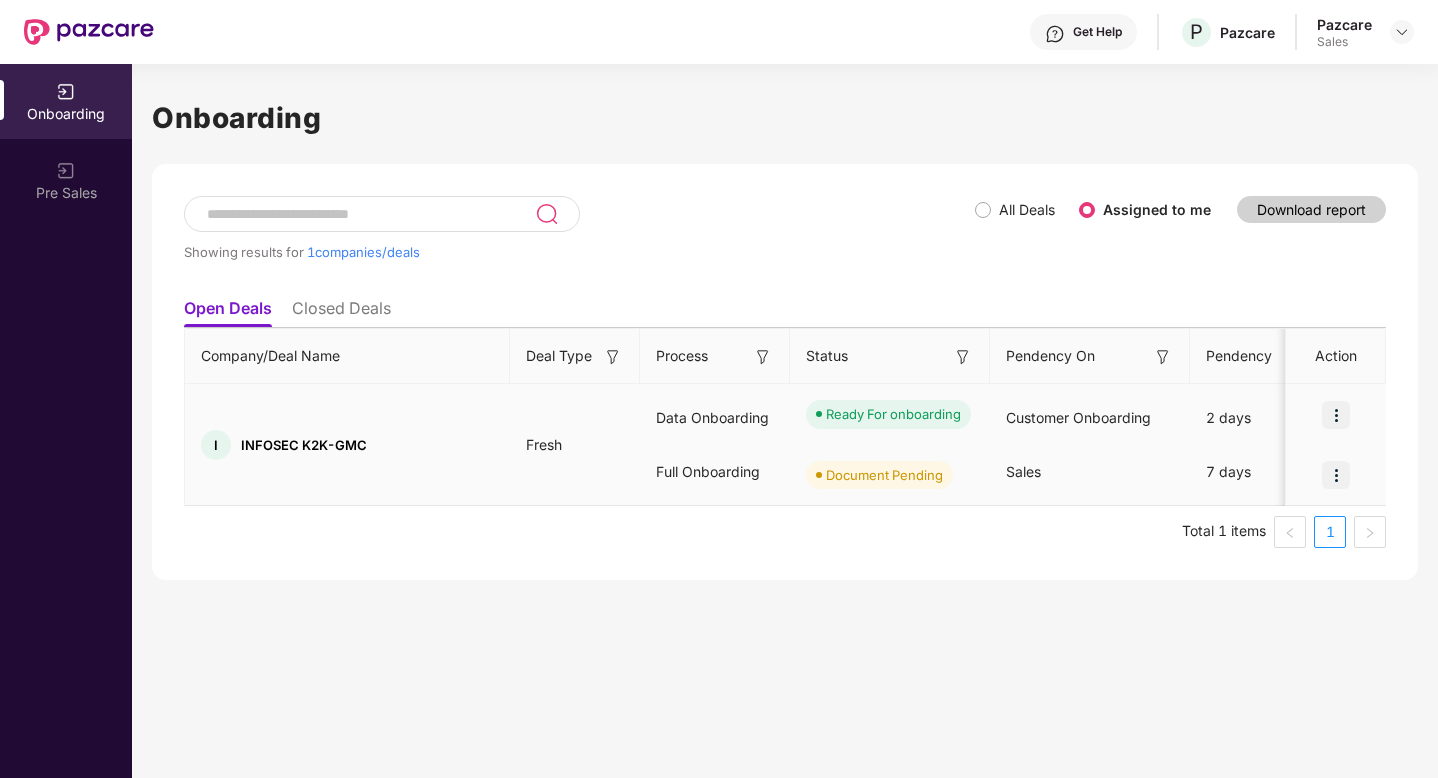 click at bounding box center [1336, 475] 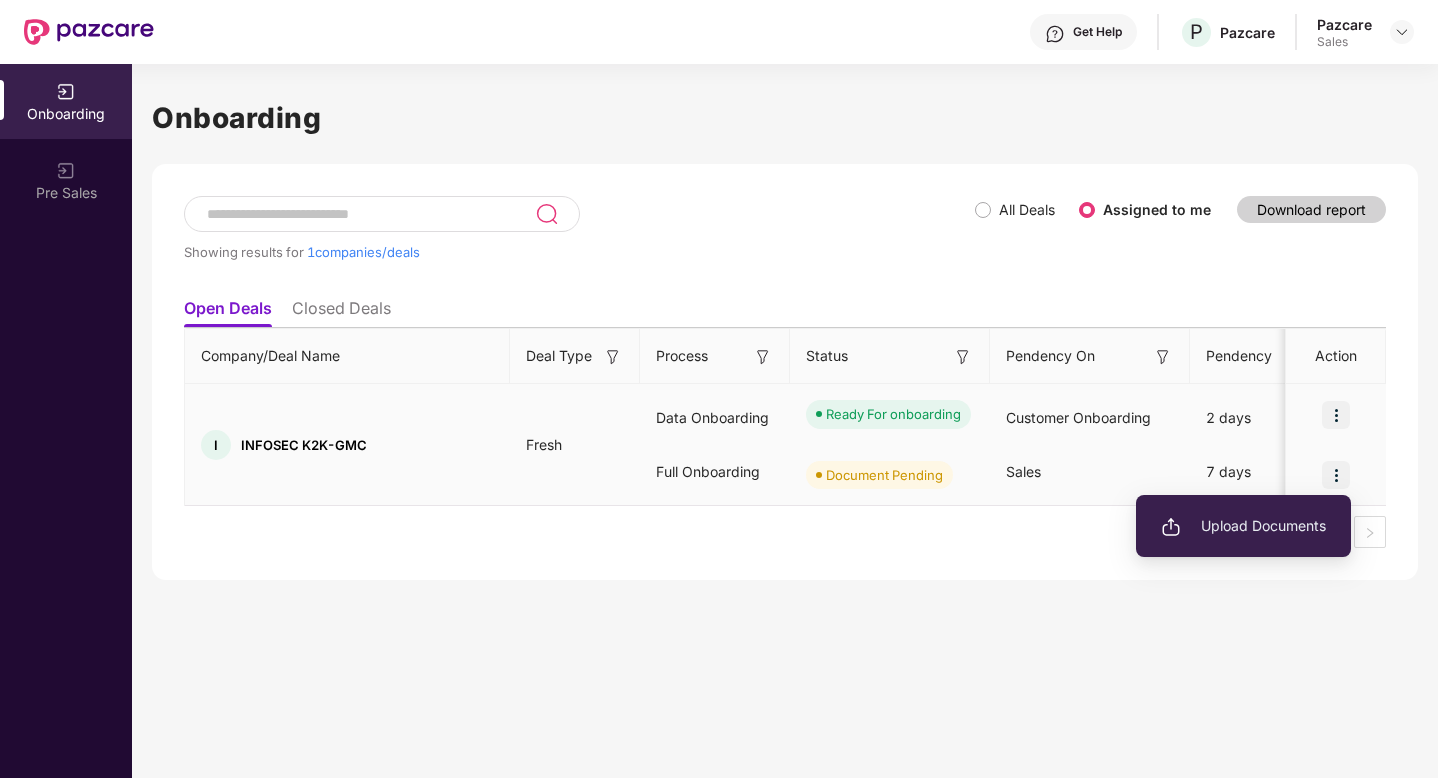 click on "Upload Documents" at bounding box center [1243, 526] 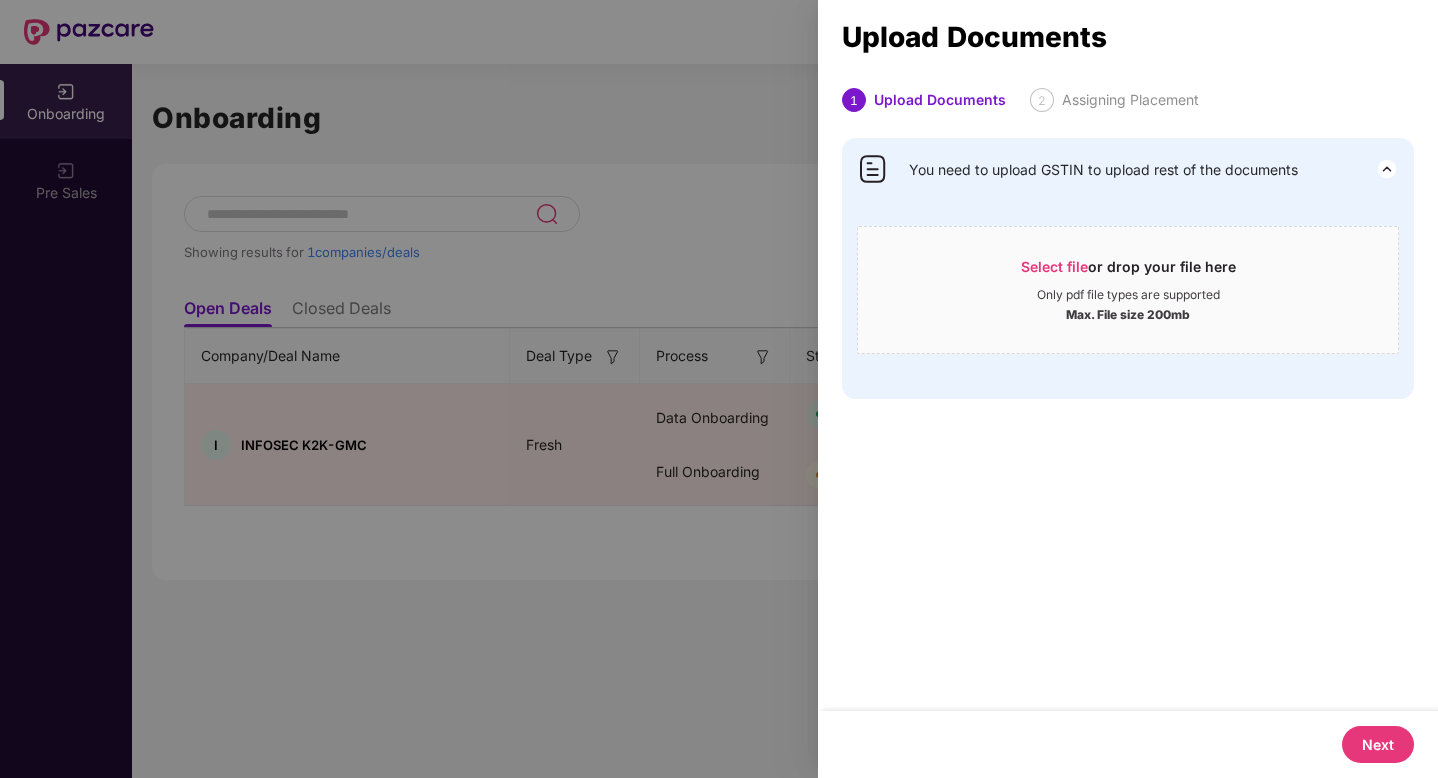 click at bounding box center [719, 389] 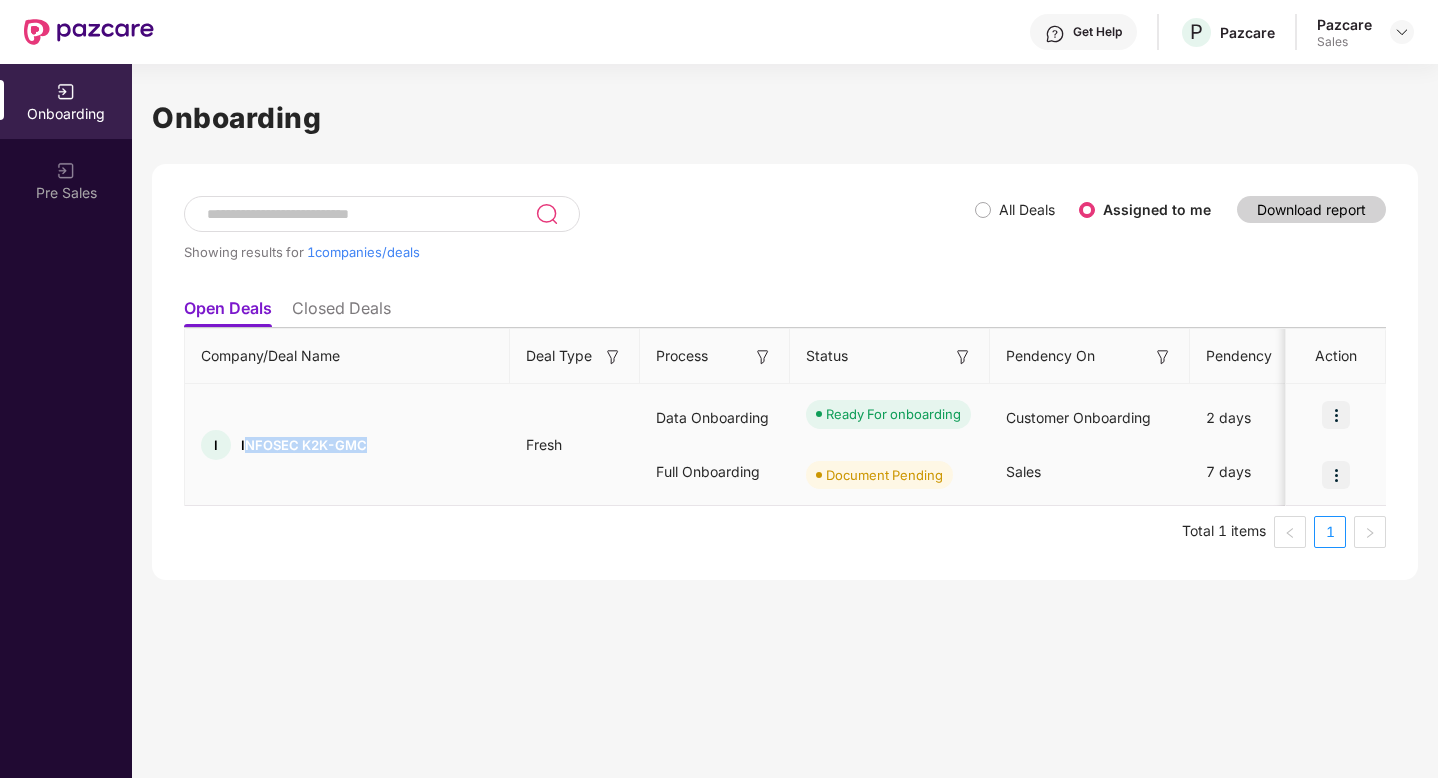 drag, startPoint x: 366, startPoint y: 448, endPoint x: 243, endPoint y: 444, distance: 123.065025 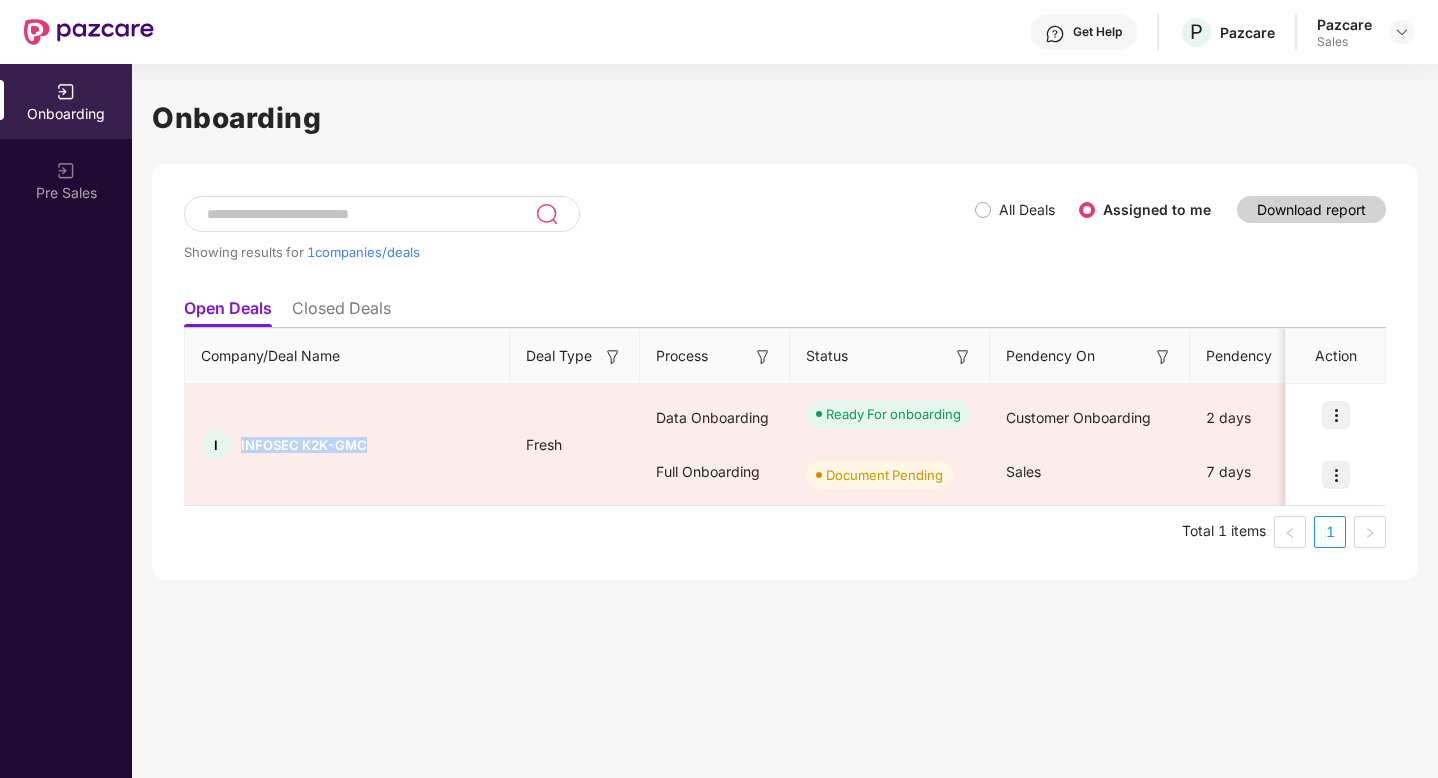 copy on "INFOSEC K2K-GMC" 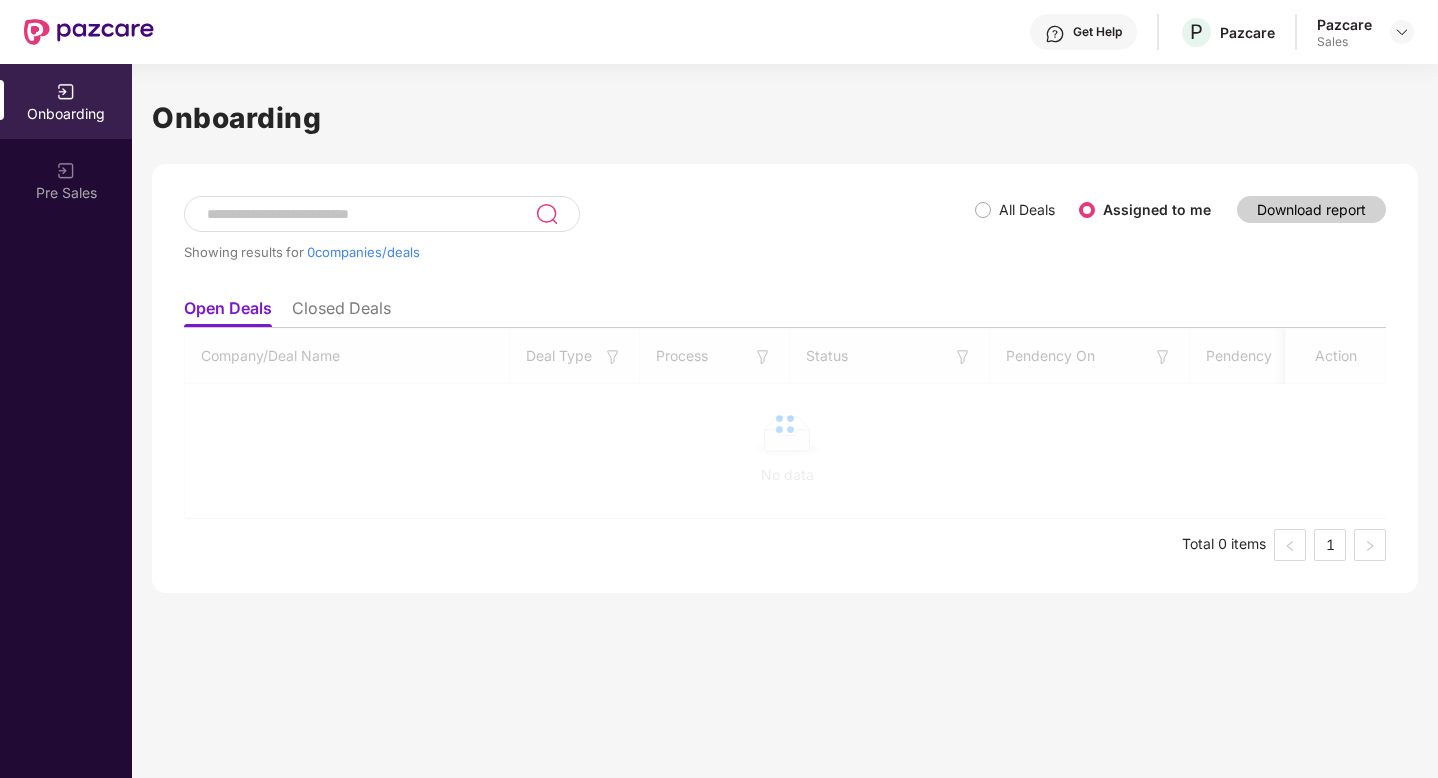 scroll, scrollTop: 0, scrollLeft: 0, axis: both 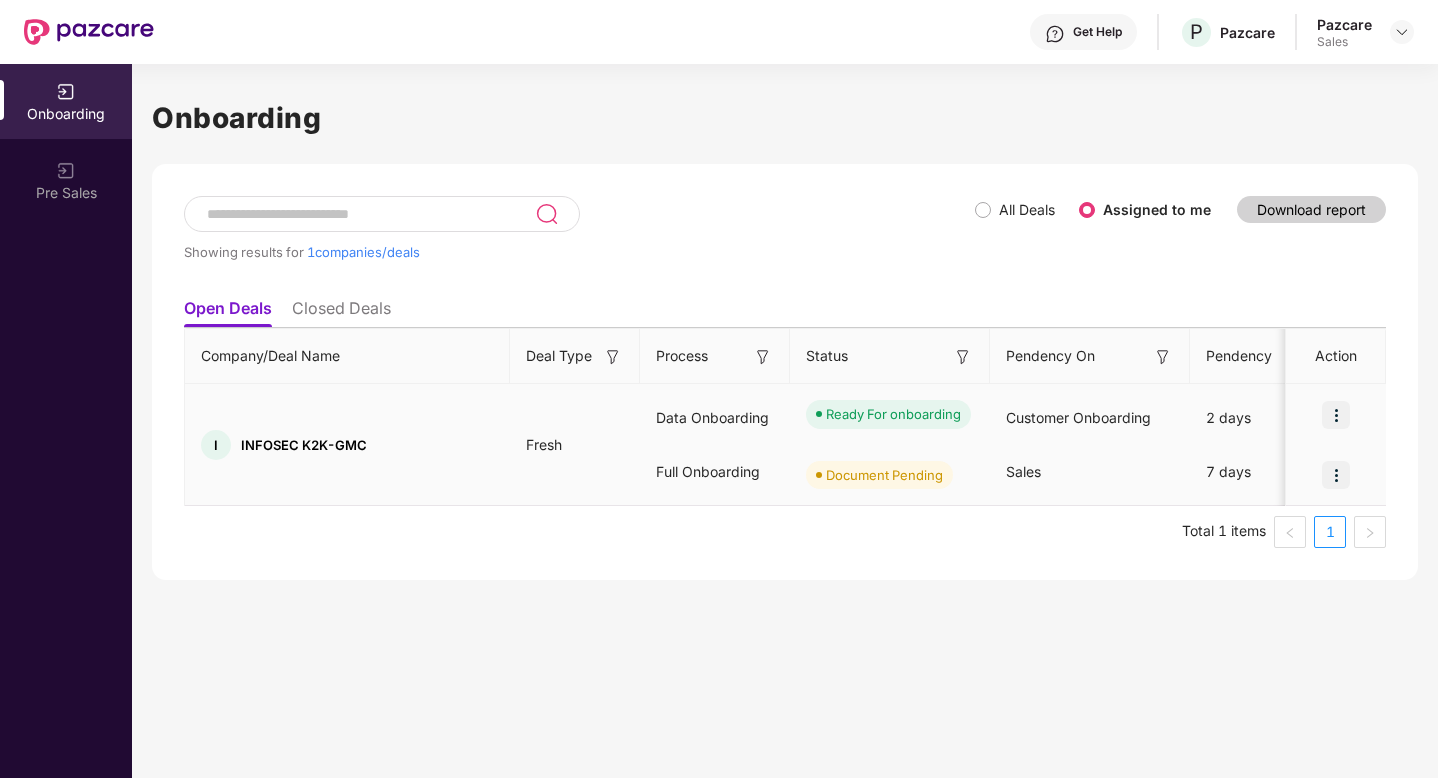 click at bounding box center (1336, 475) 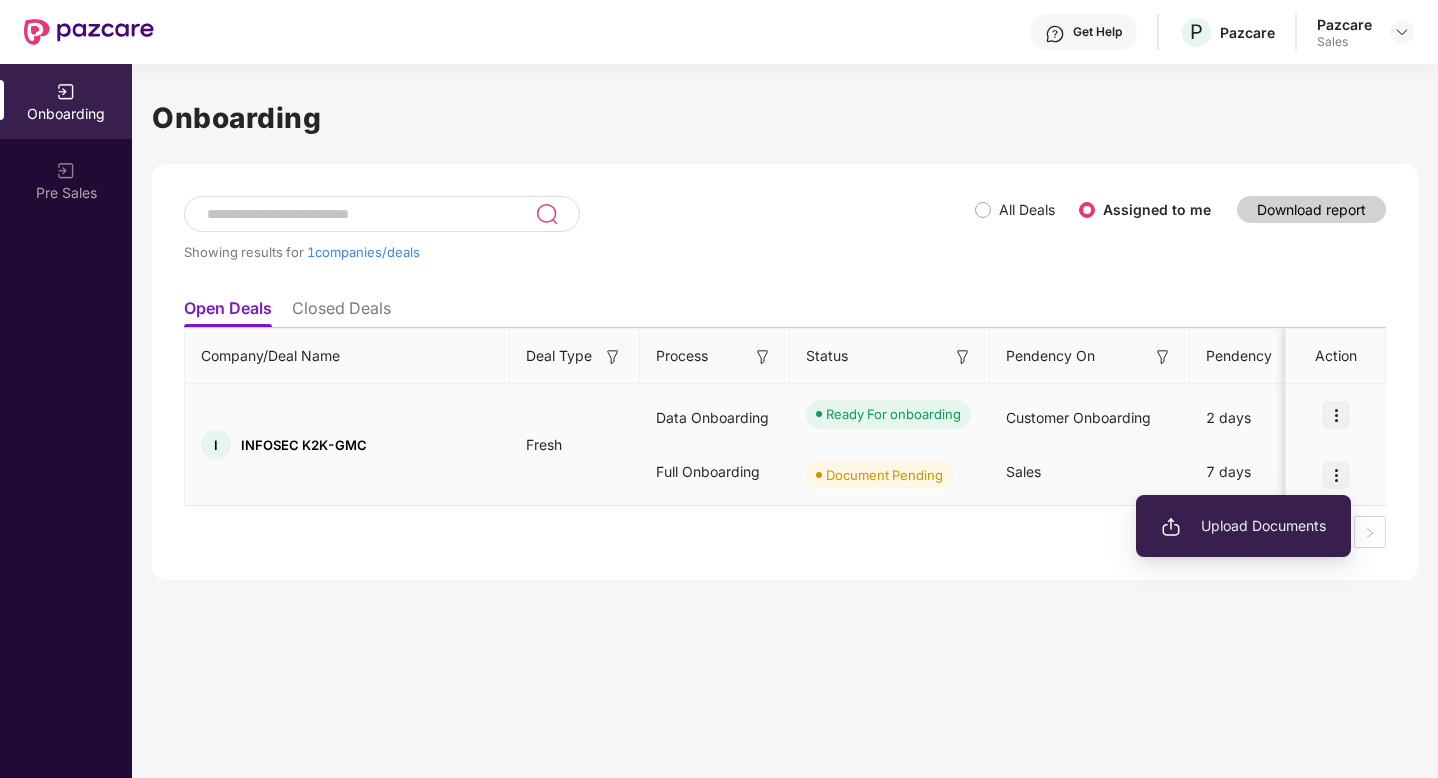 click on "Upload Documents" at bounding box center [1243, 526] 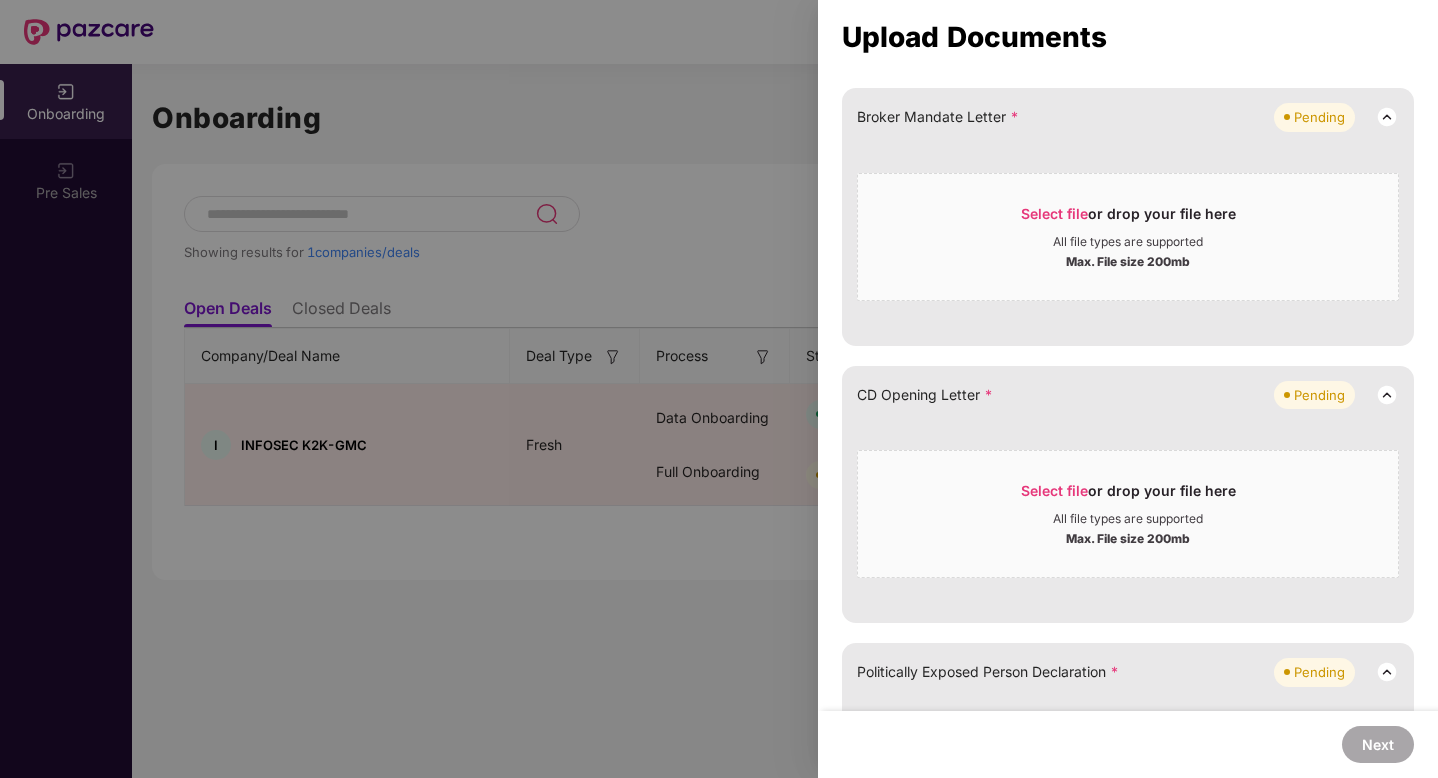 scroll, scrollTop: 0, scrollLeft: 0, axis: both 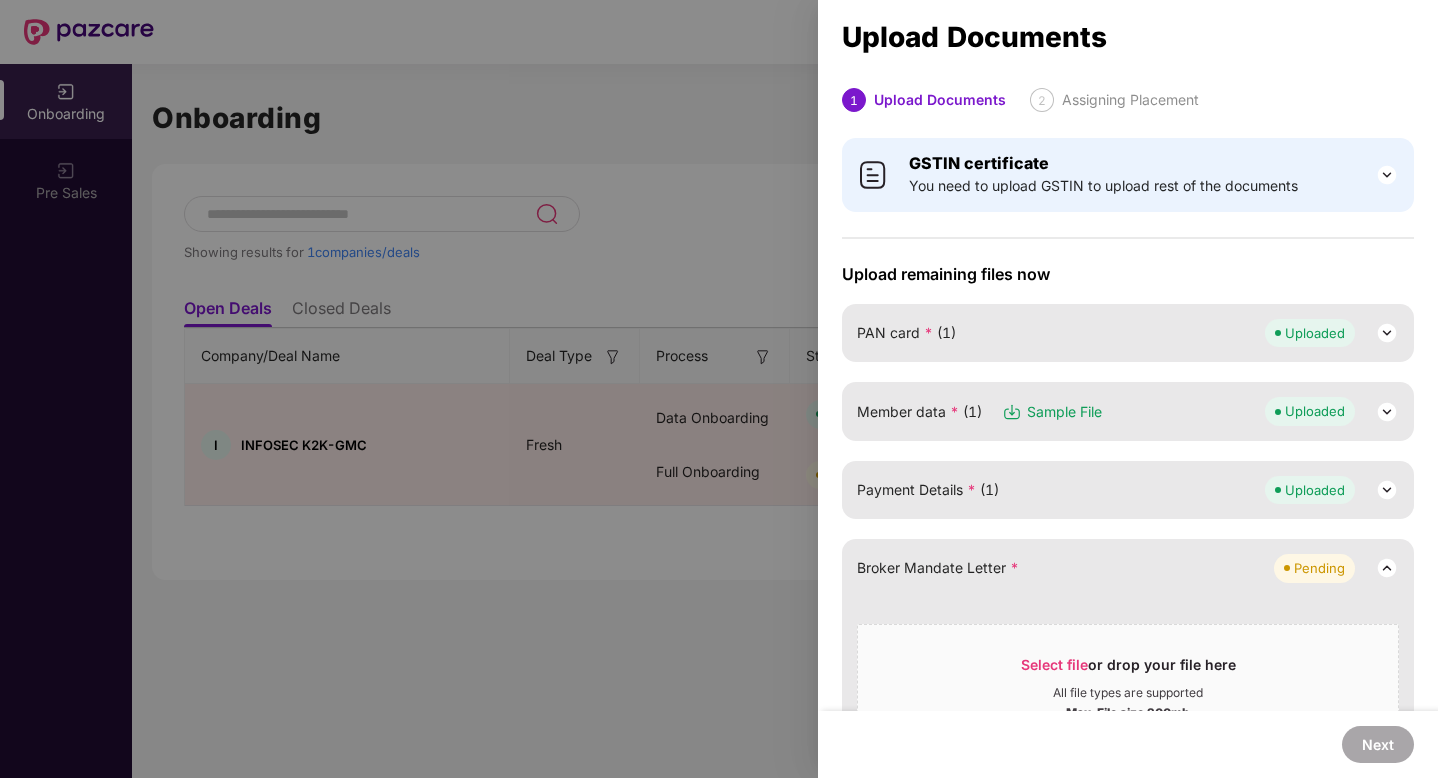 click at bounding box center [719, 389] 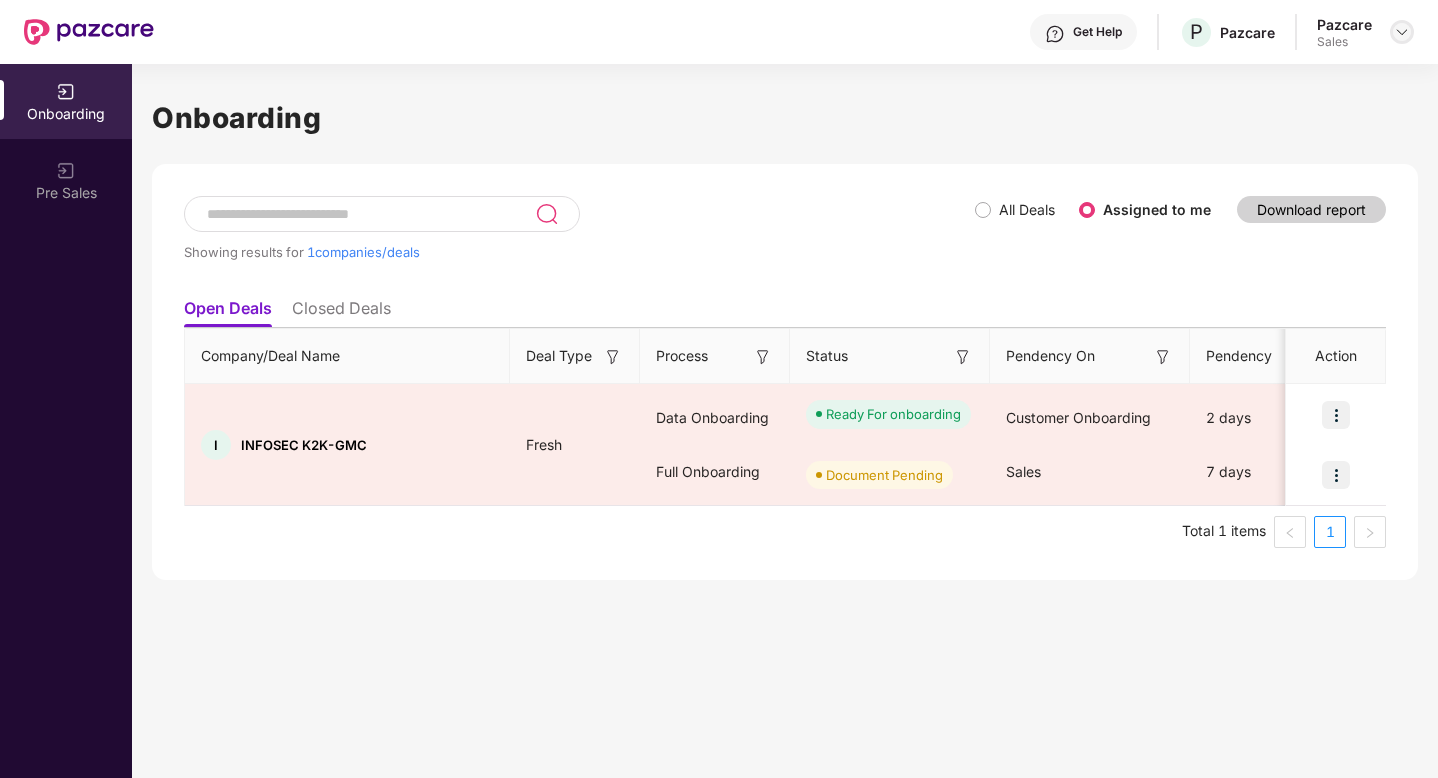 click at bounding box center (1402, 32) 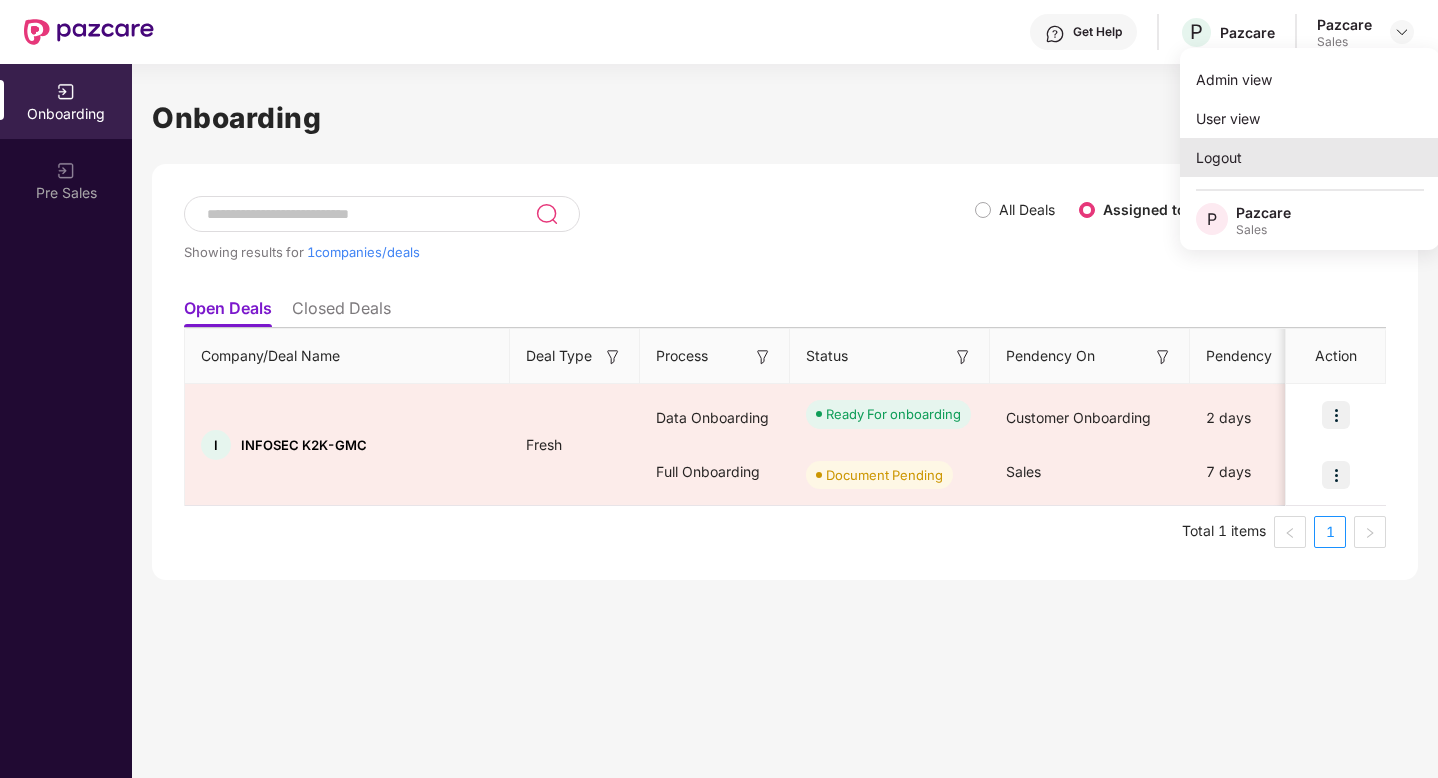 click on "Logout" at bounding box center [1310, 157] 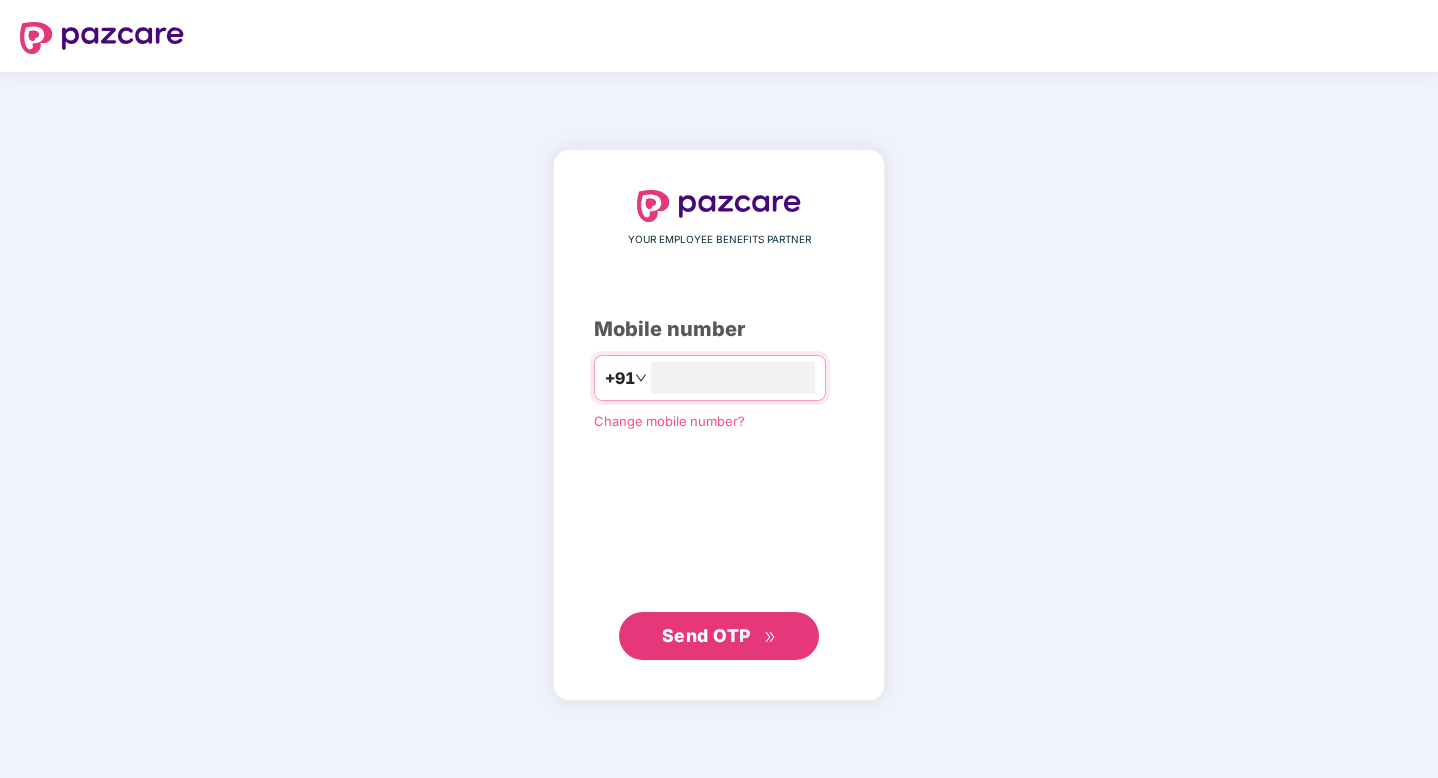 type on "**********" 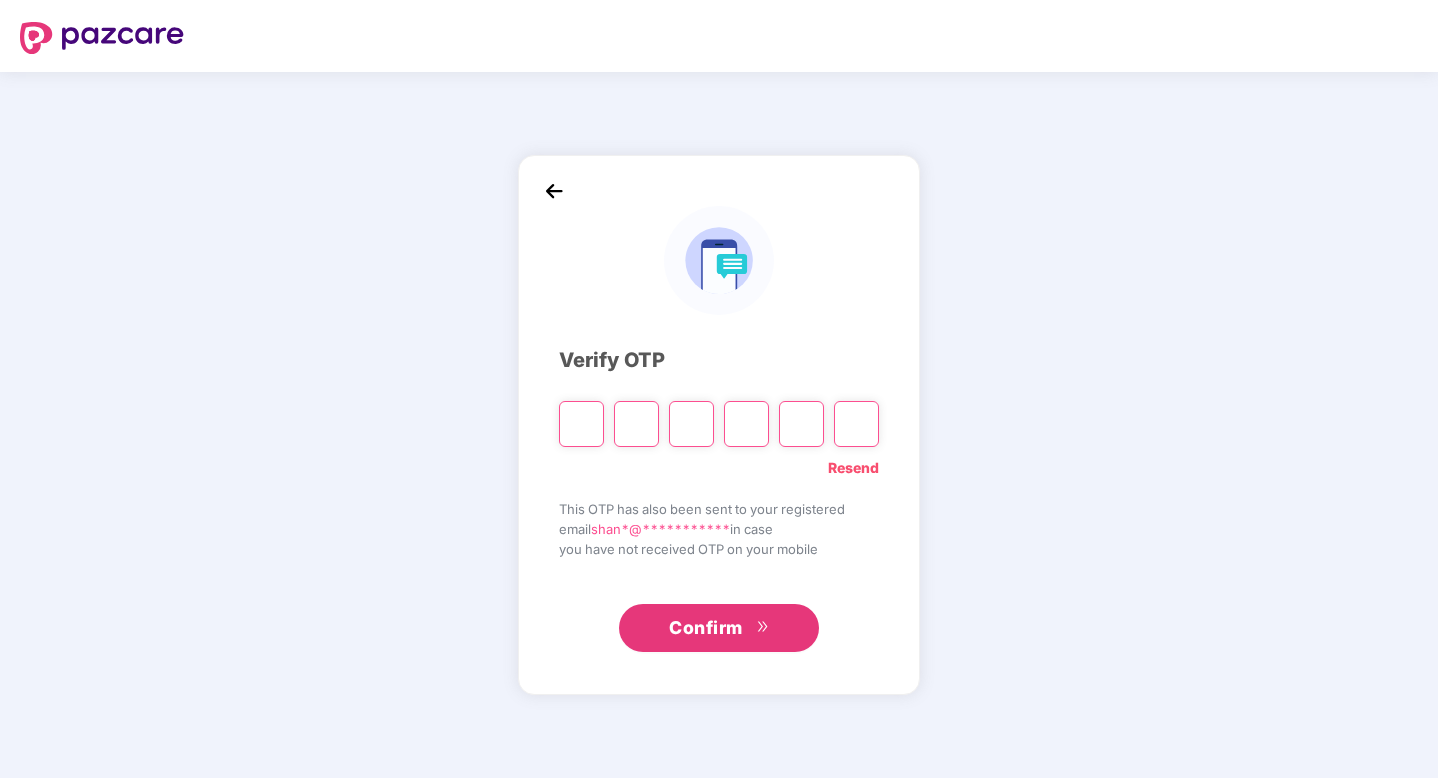 type on "*" 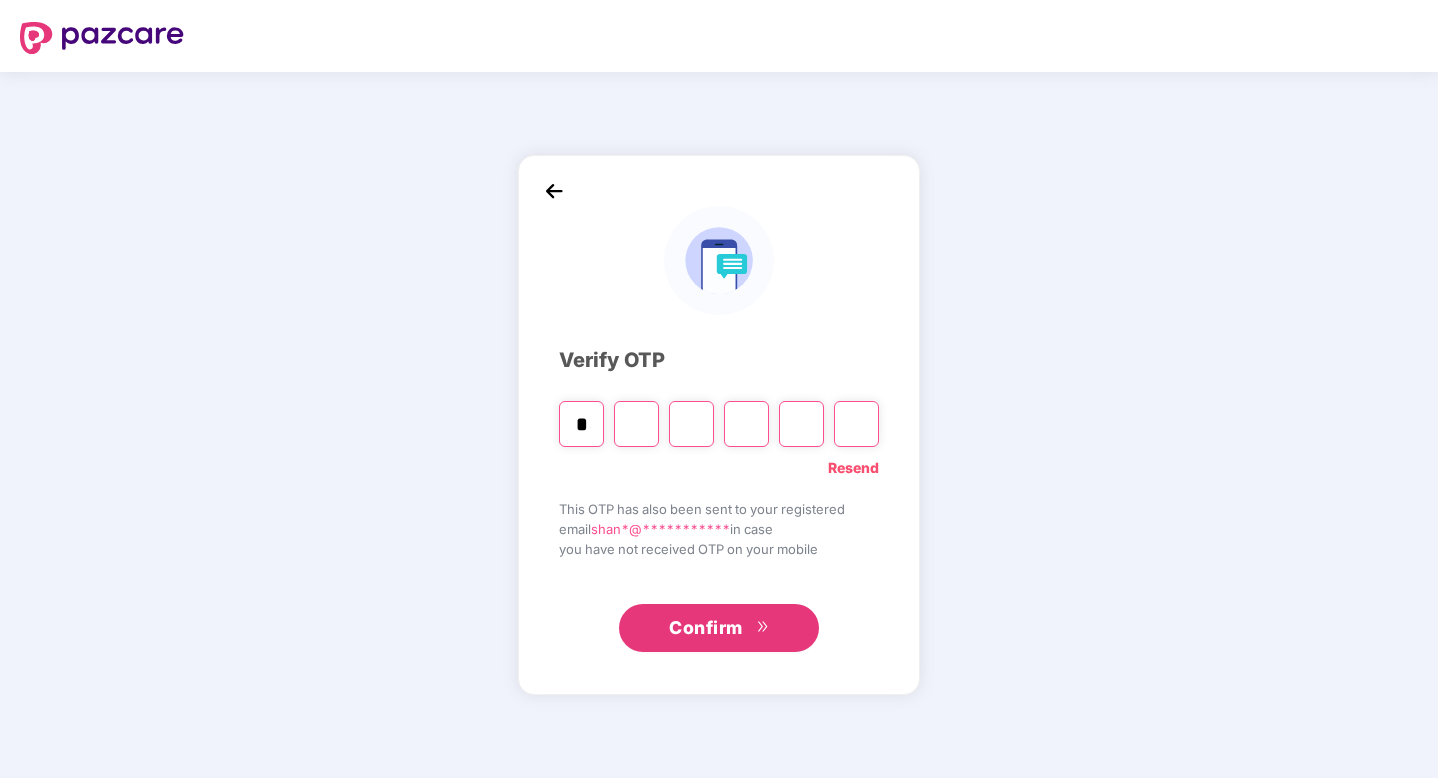 type on "*" 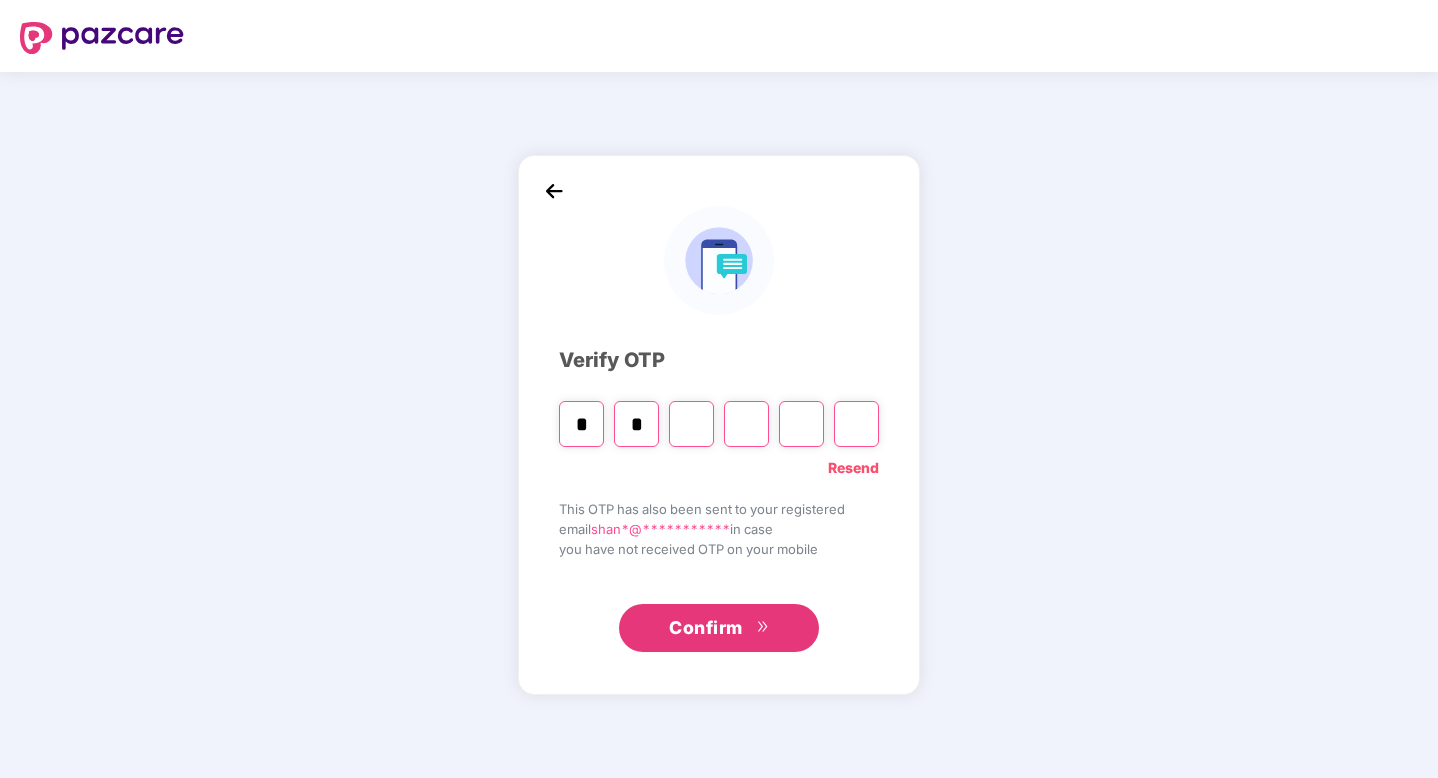 type on "*" 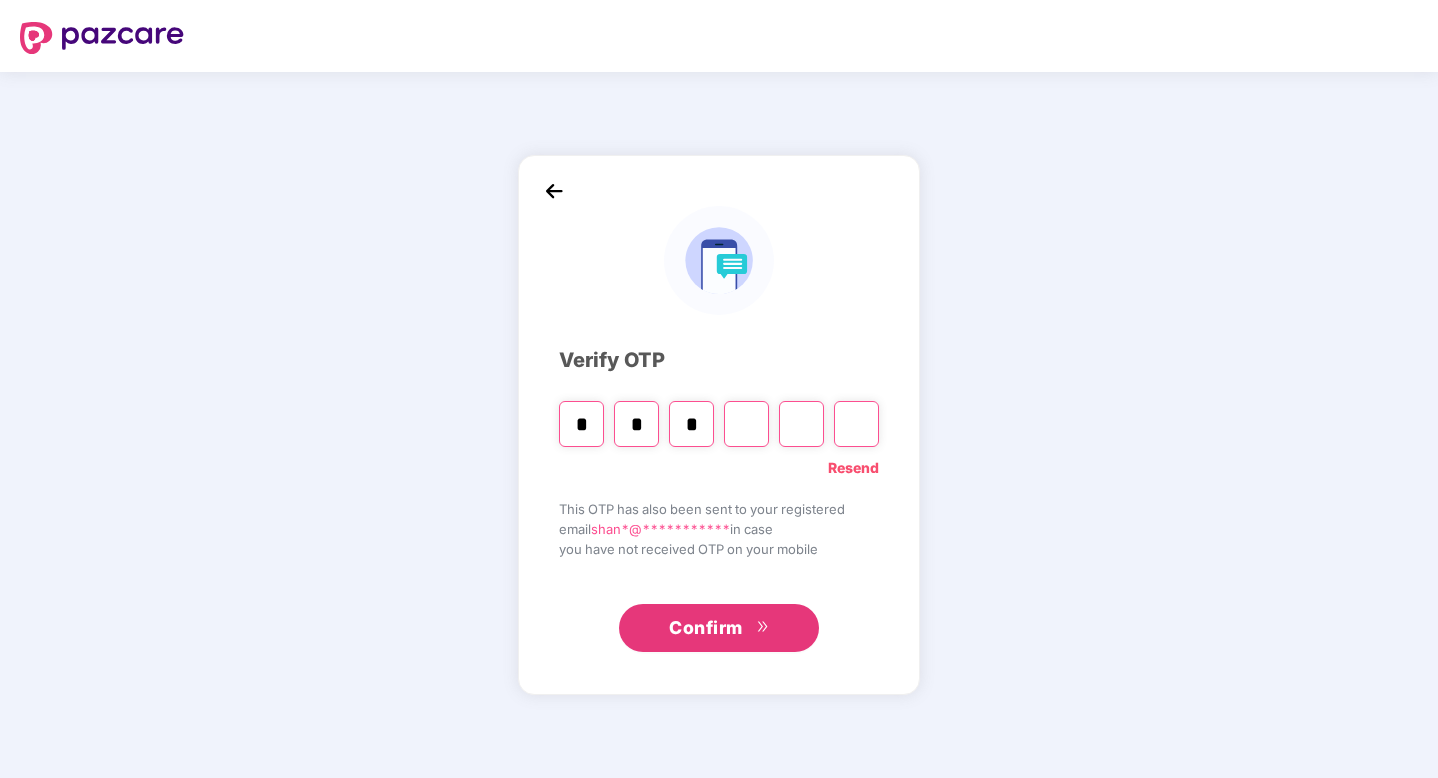 type on "*" 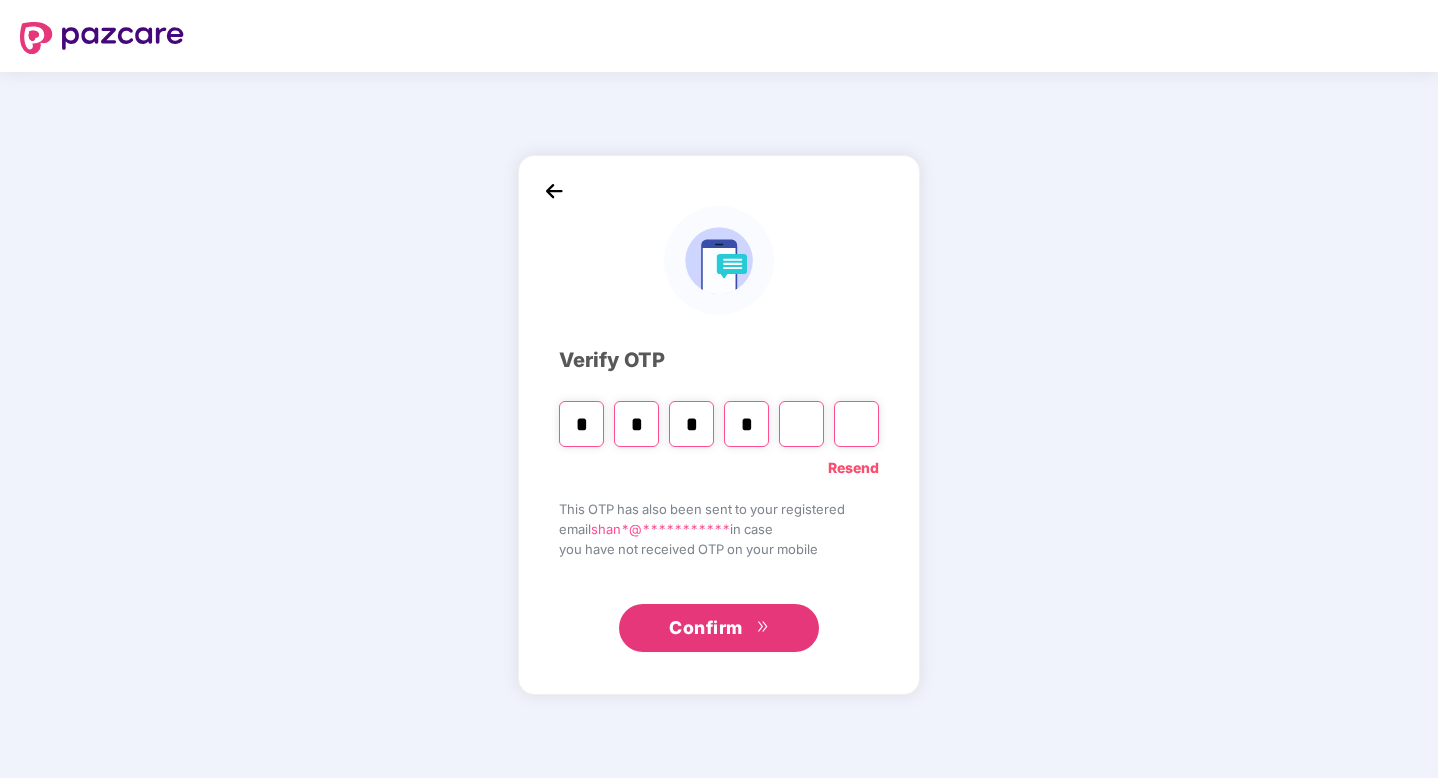 type on "*" 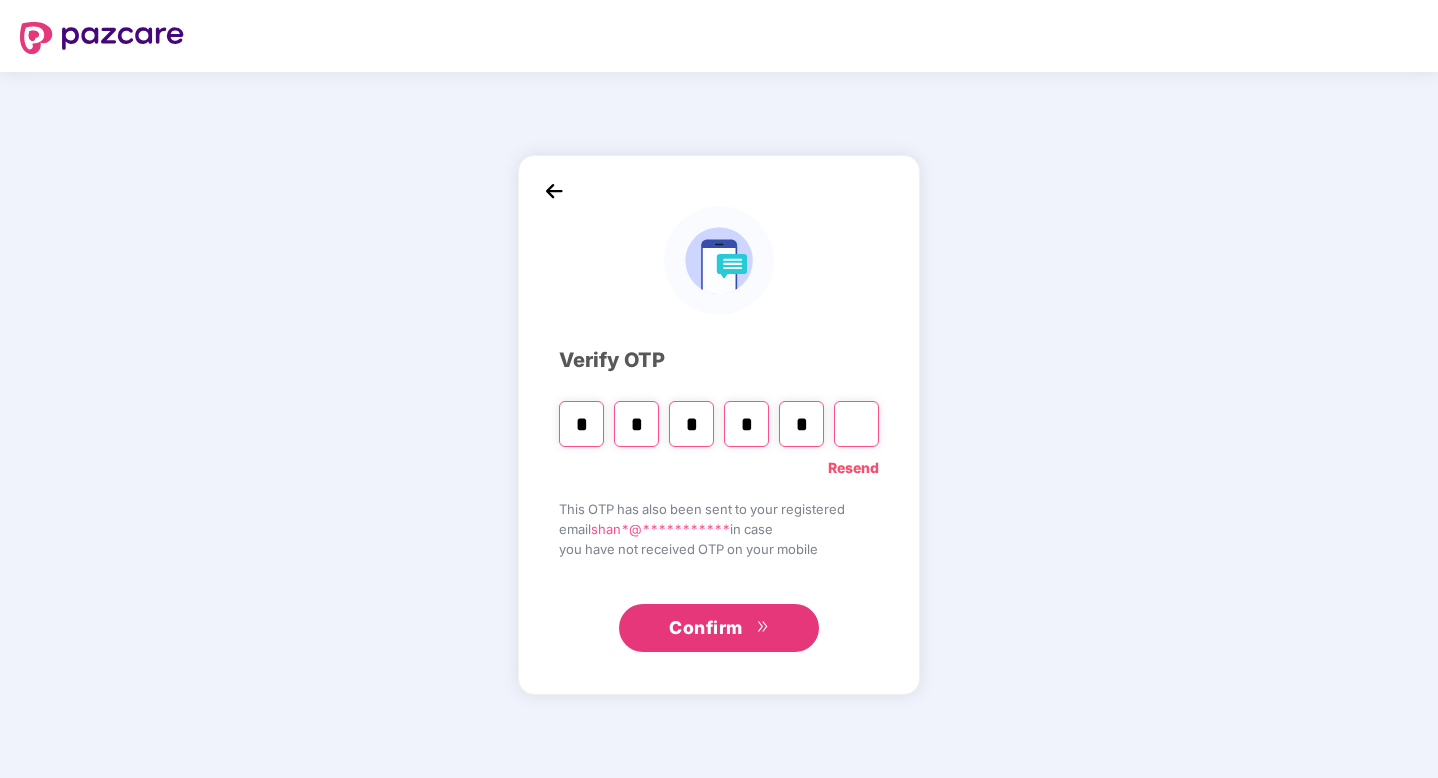 type on "*" 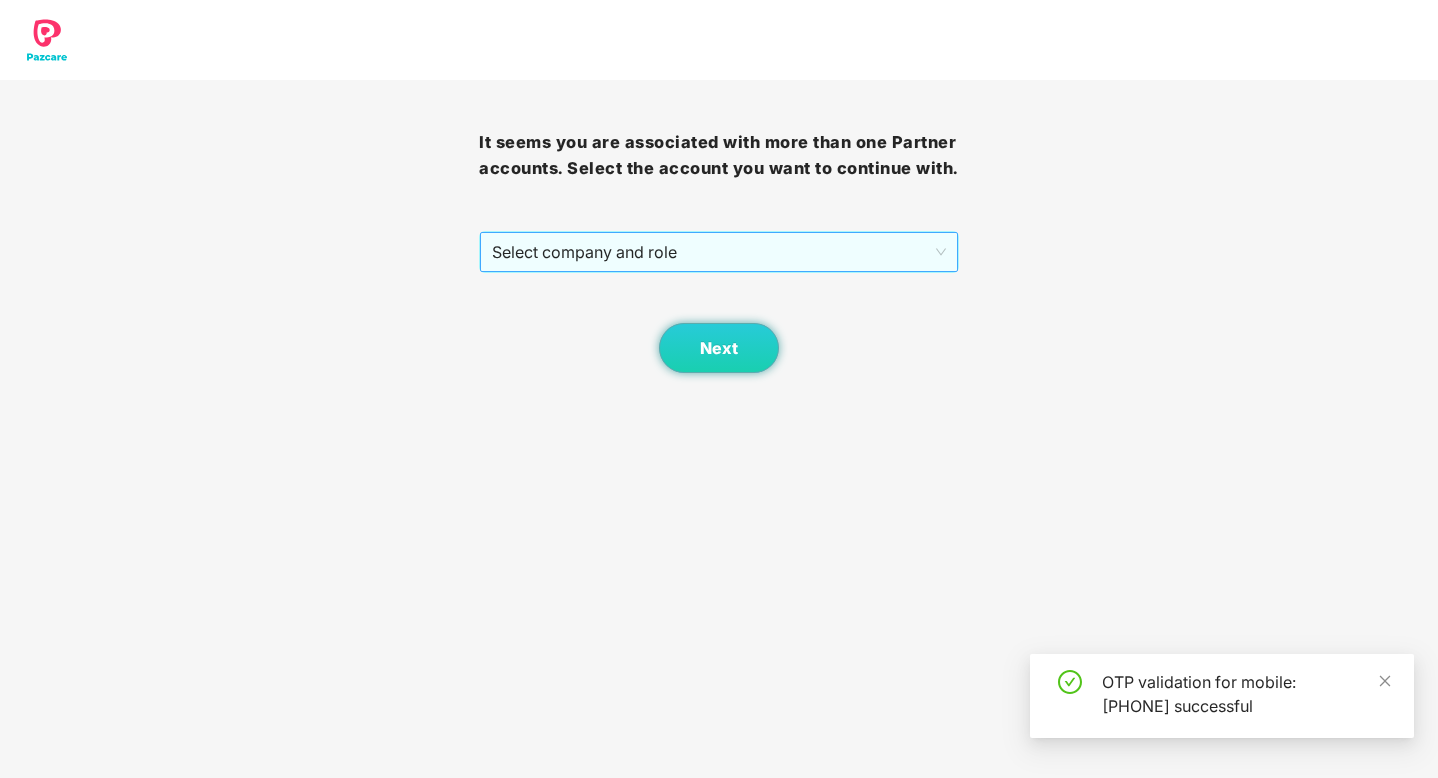 click on "Select company and role" at bounding box center (718, 252) 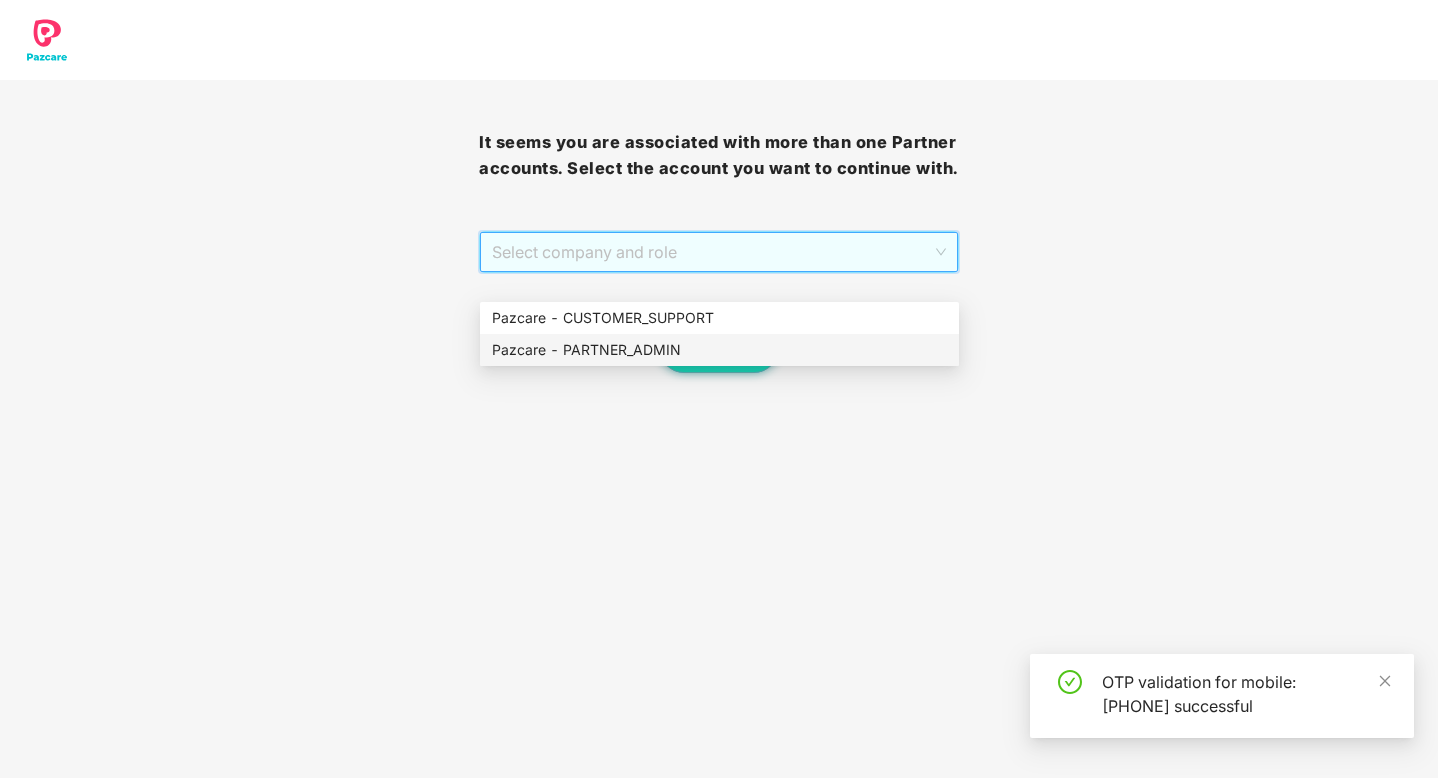 click on "Pazcare - PARTNER_ADMIN" at bounding box center (719, 350) 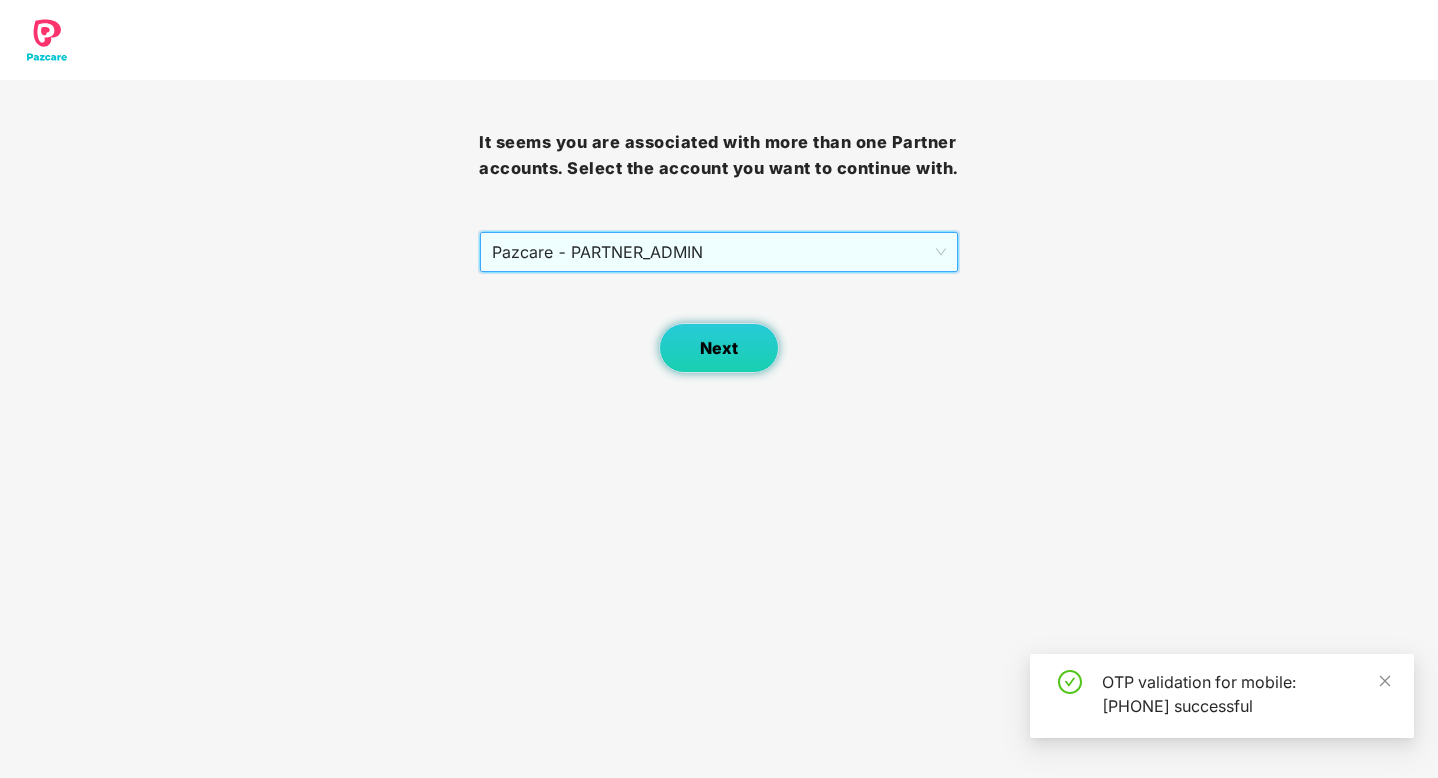 click on "Next" at bounding box center [719, 348] 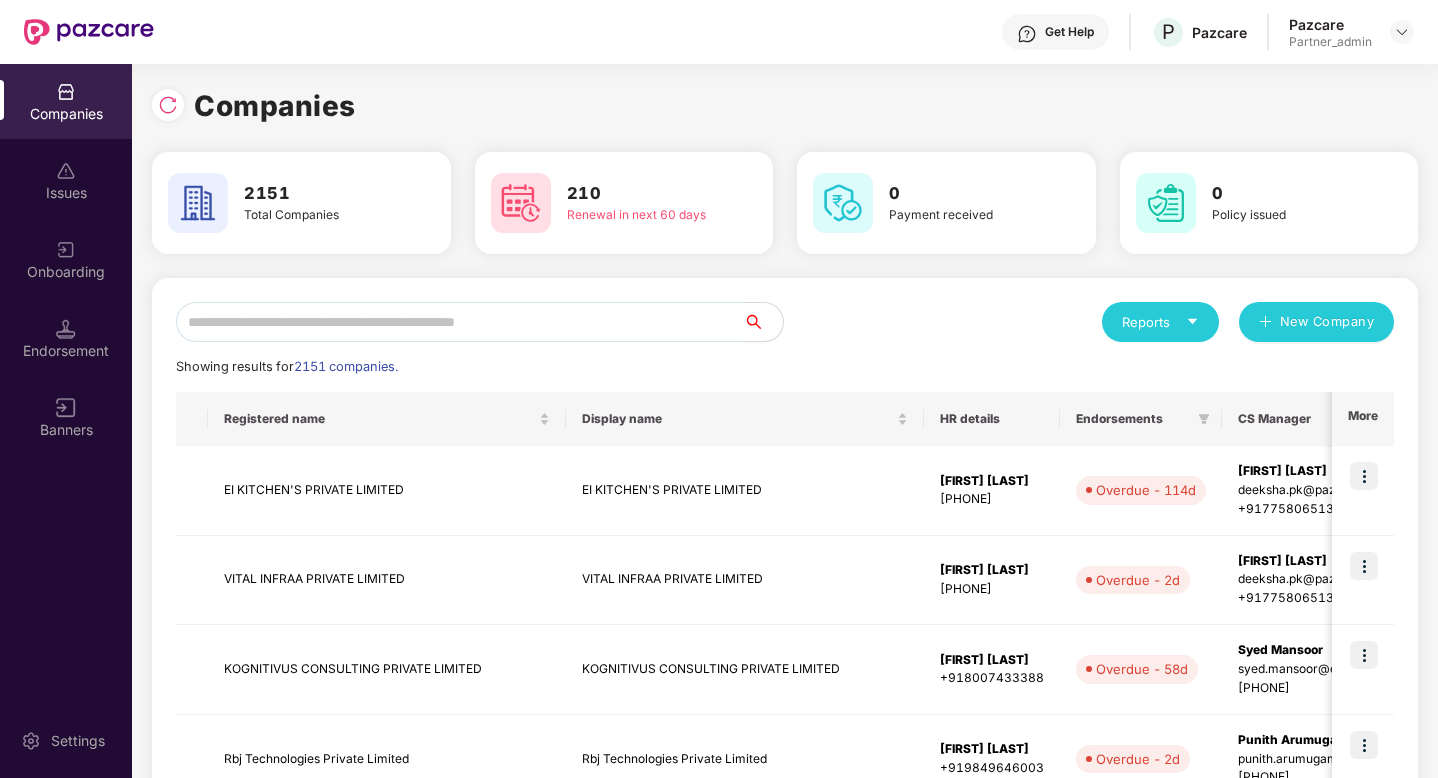 click at bounding box center [459, 322] 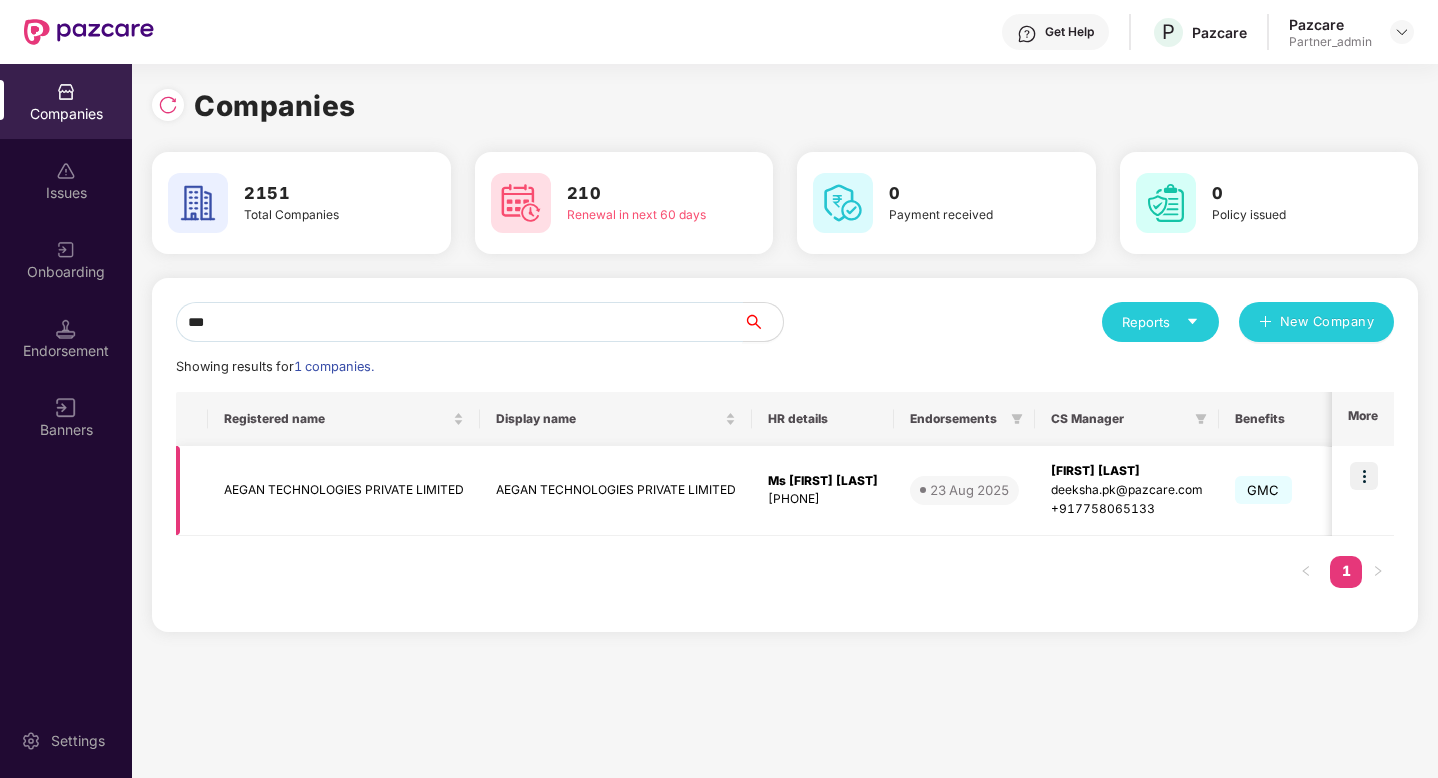type on "***" 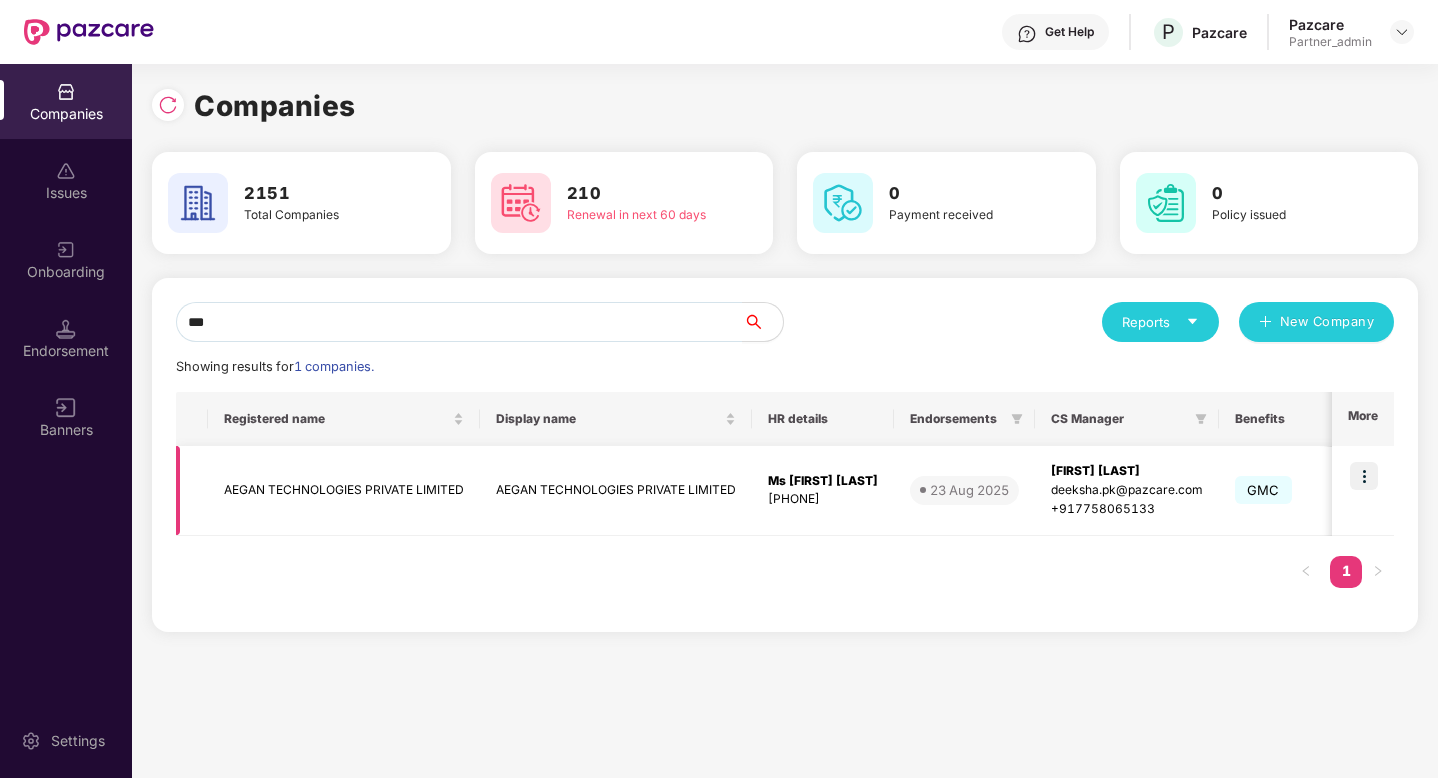 click on "AEGAN TECHNOLOGIES PRIVATE LIMITED" at bounding box center [616, 491] 